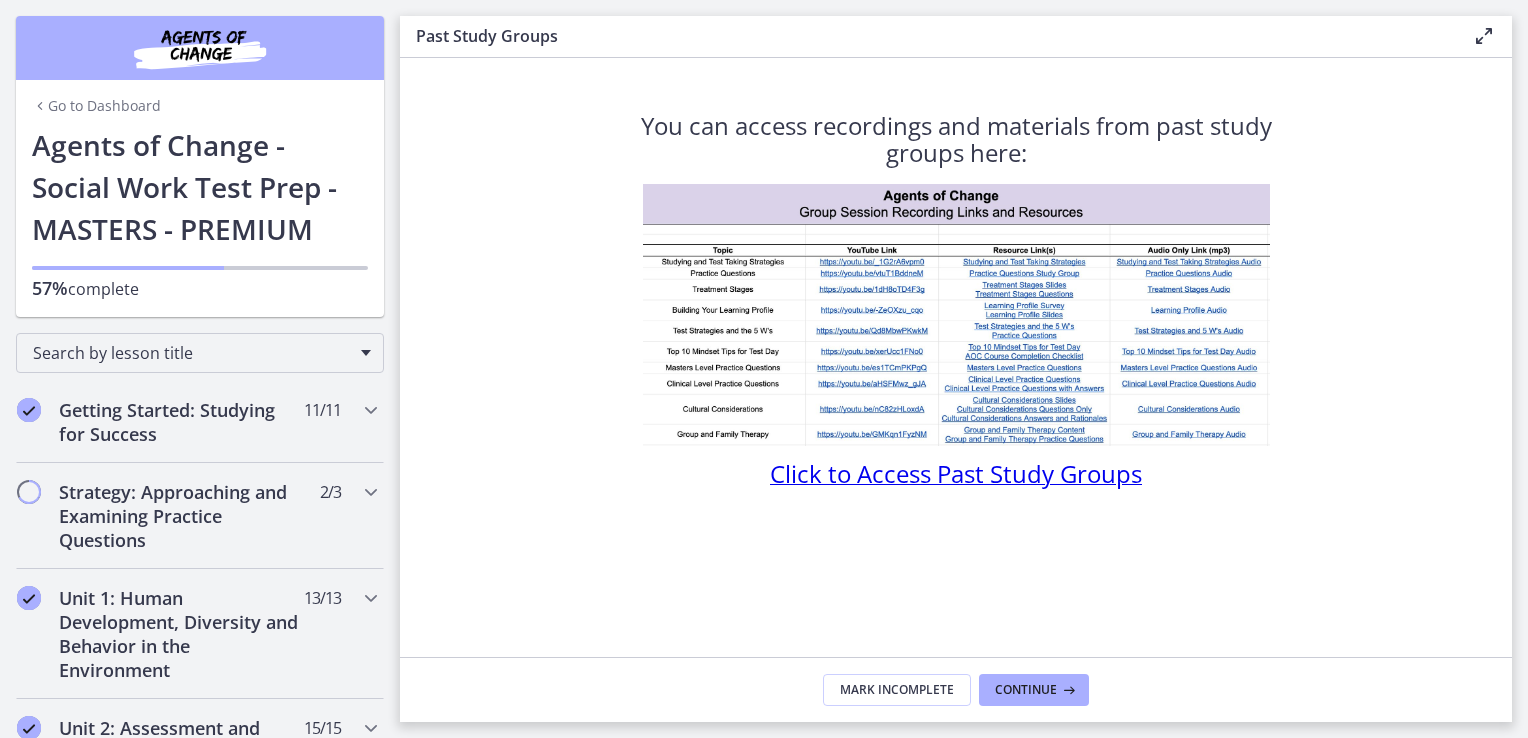 scroll, scrollTop: 0, scrollLeft: 0, axis: both 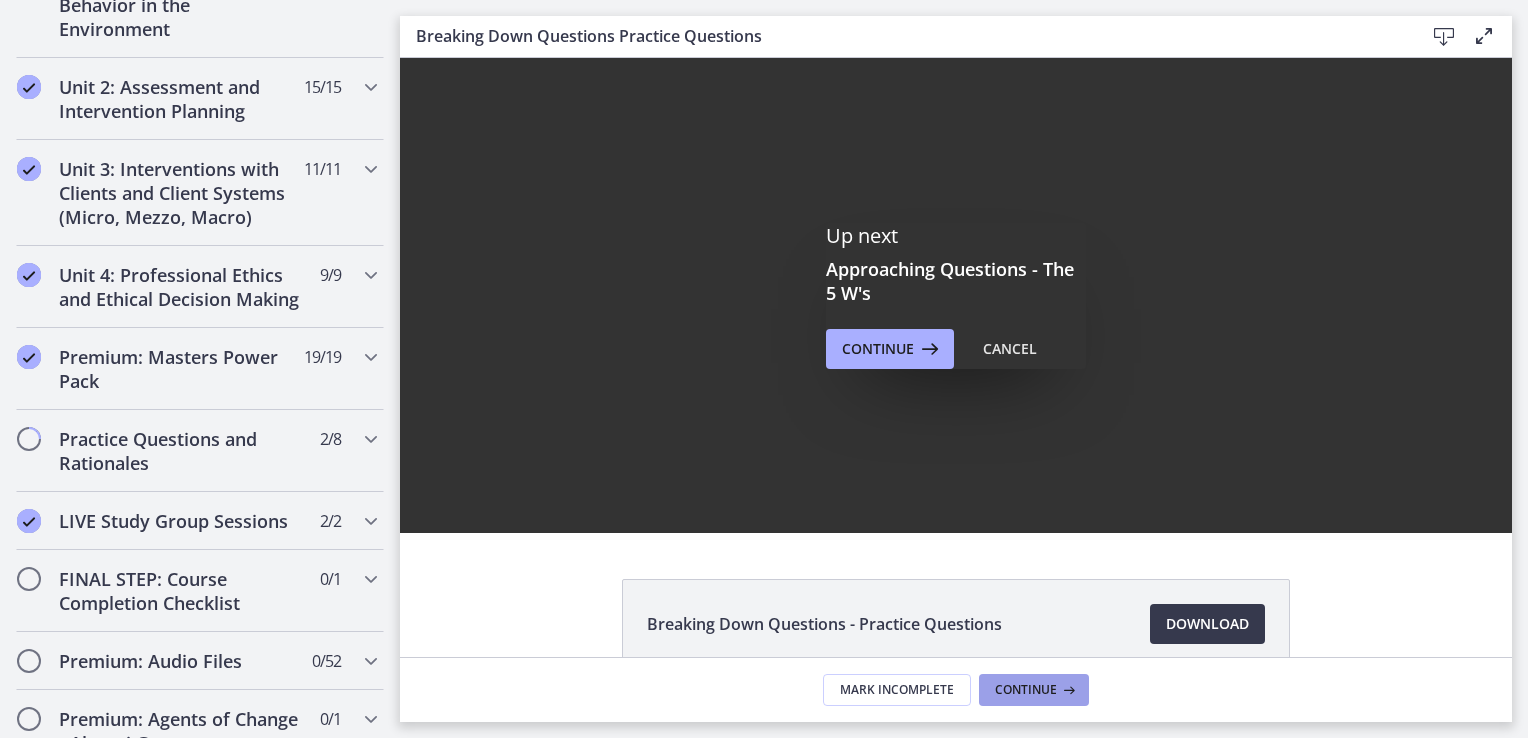 click on "Continue" at bounding box center [1026, 690] 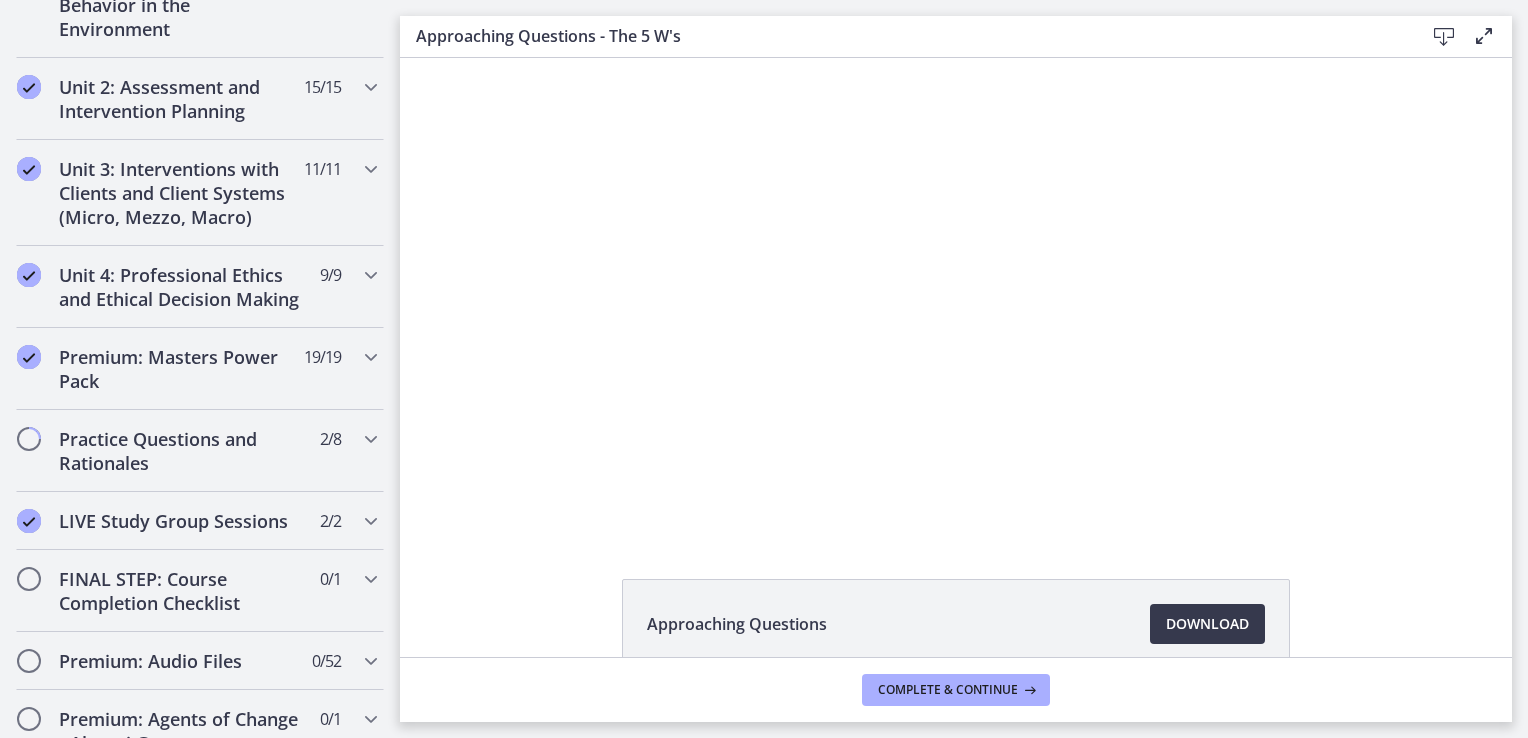 scroll, scrollTop: 0, scrollLeft: 0, axis: both 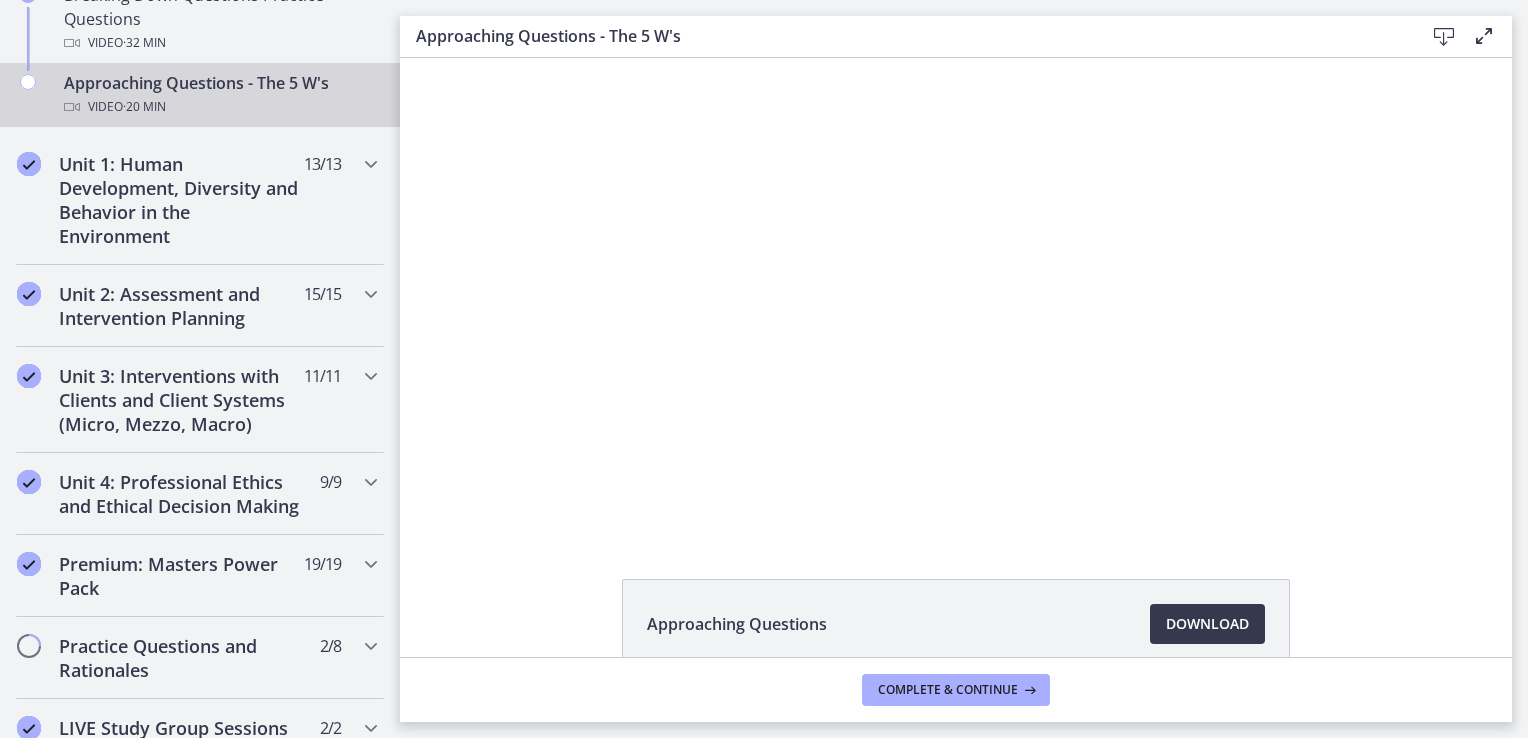 drag, startPoint x: 392, startPoint y: 365, endPoint x: 44, endPoint y: 234, distance: 371.84003 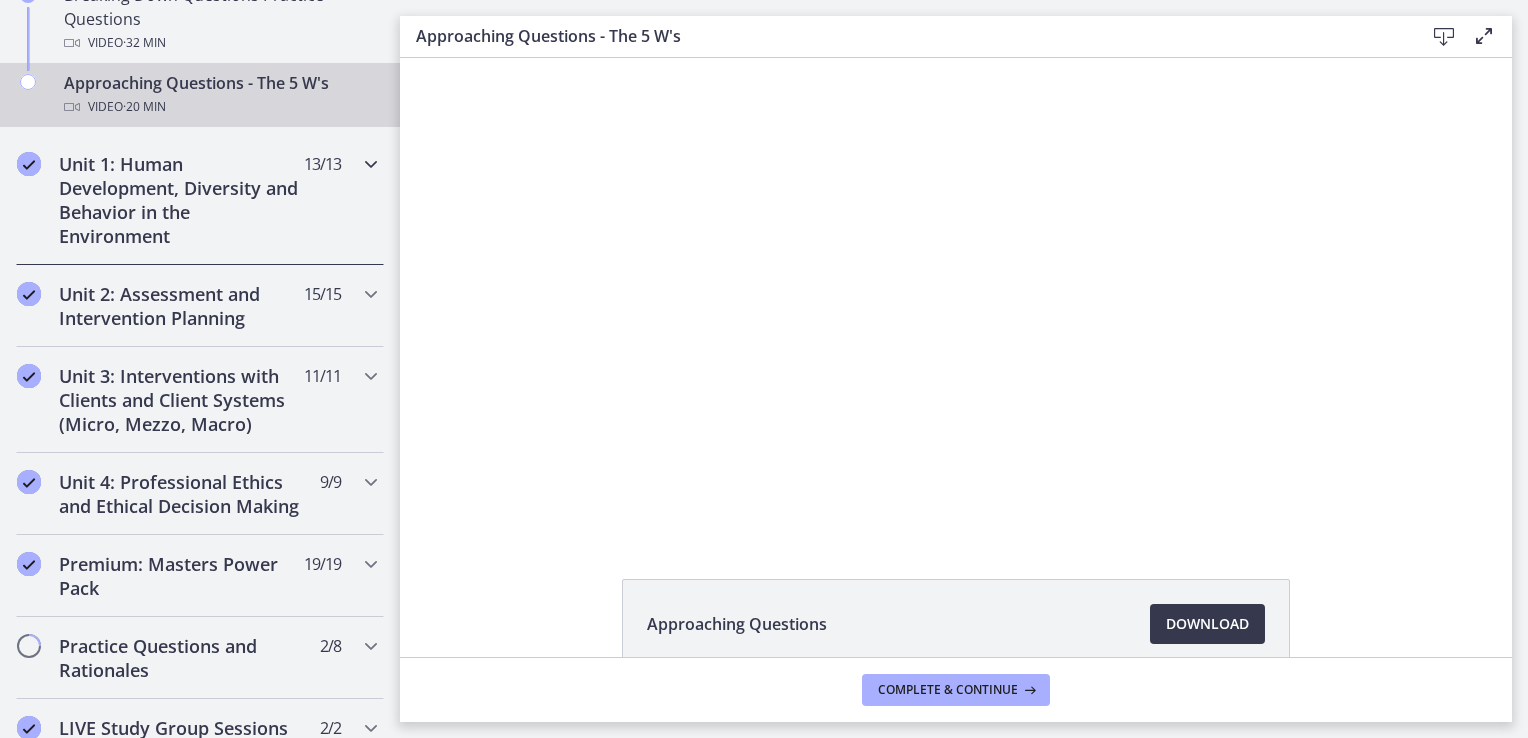 click at bounding box center [371, 164] 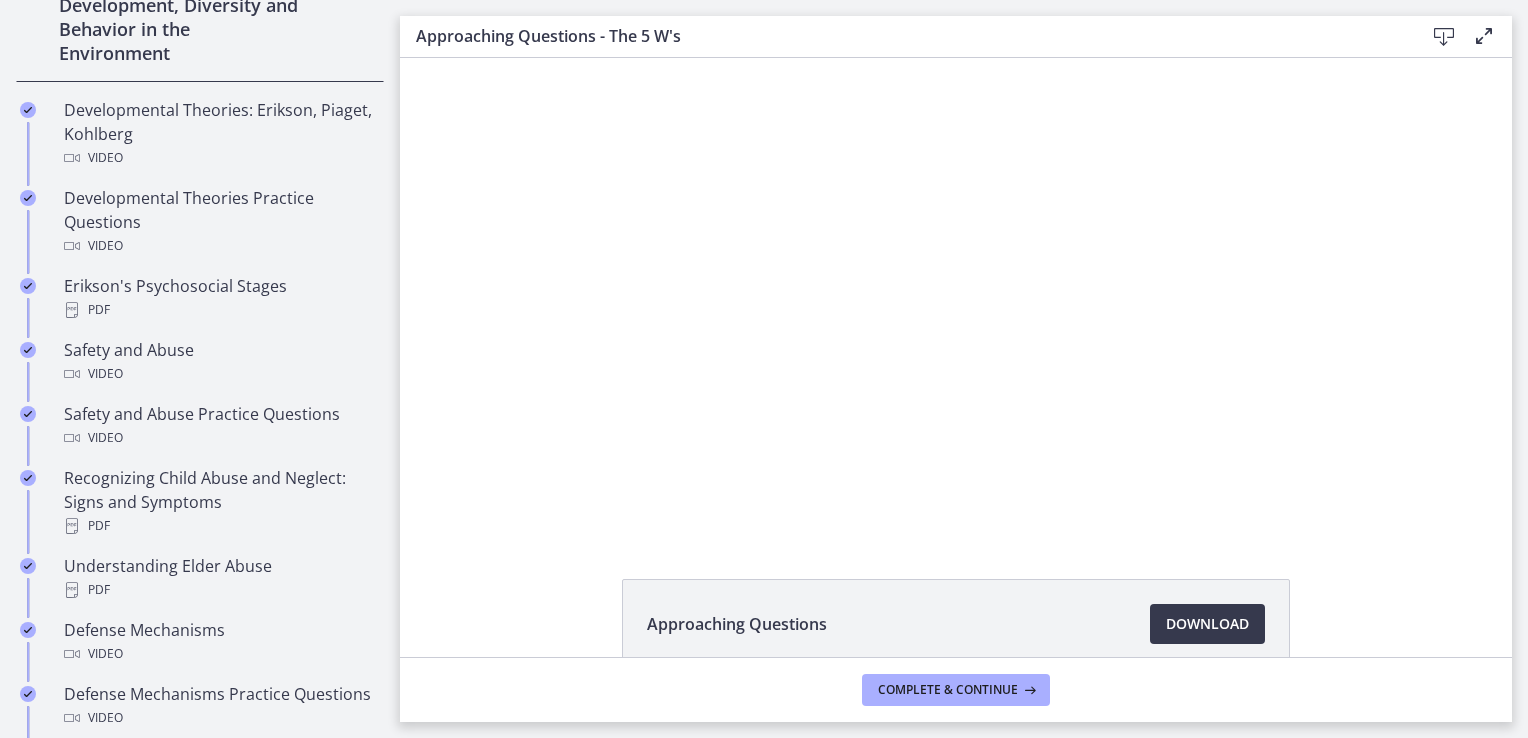 scroll, scrollTop: 660, scrollLeft: 0, axis: vertical 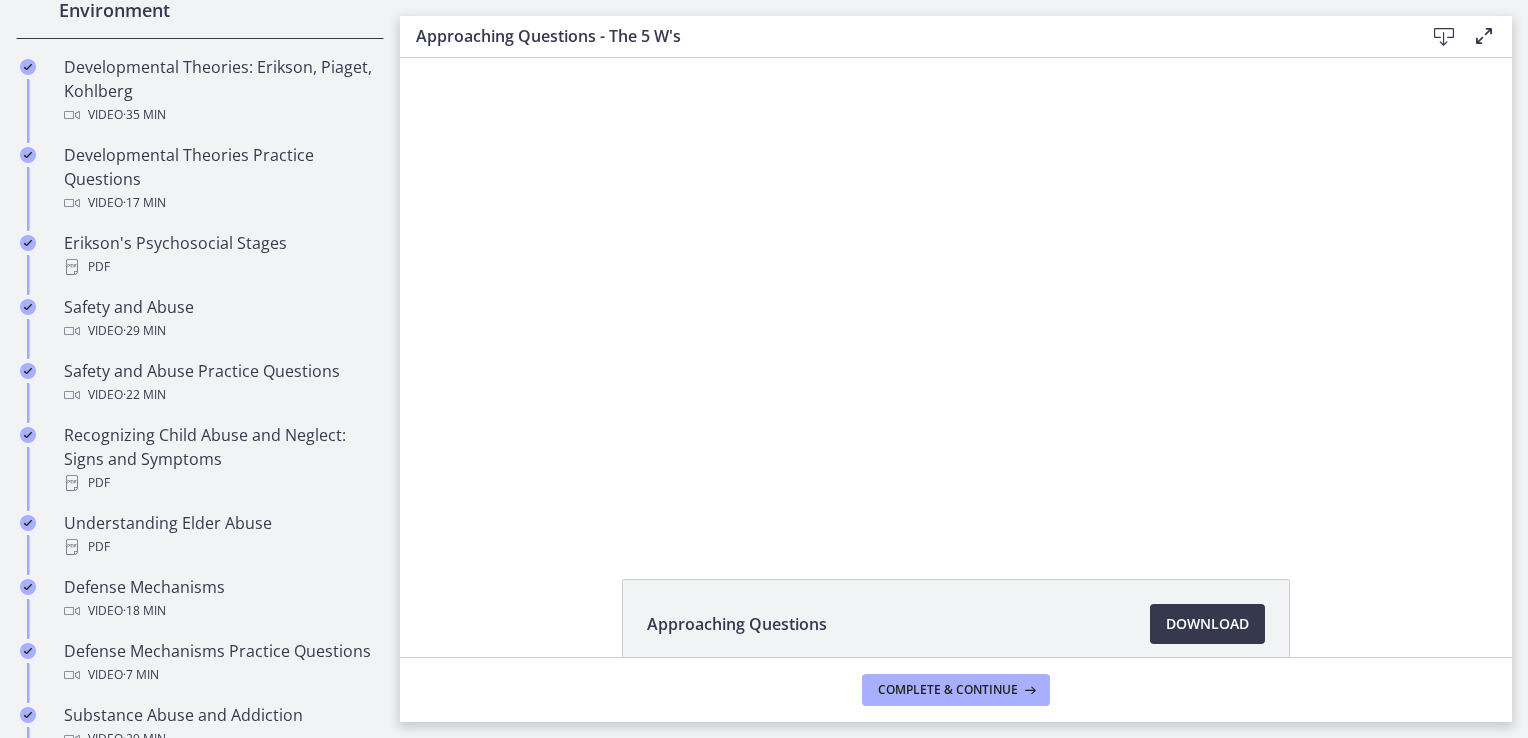 drag, startPoint x: 401, startPoint y: 338, endPoint x: 404, endPoint y: 376, distance: 38.118237 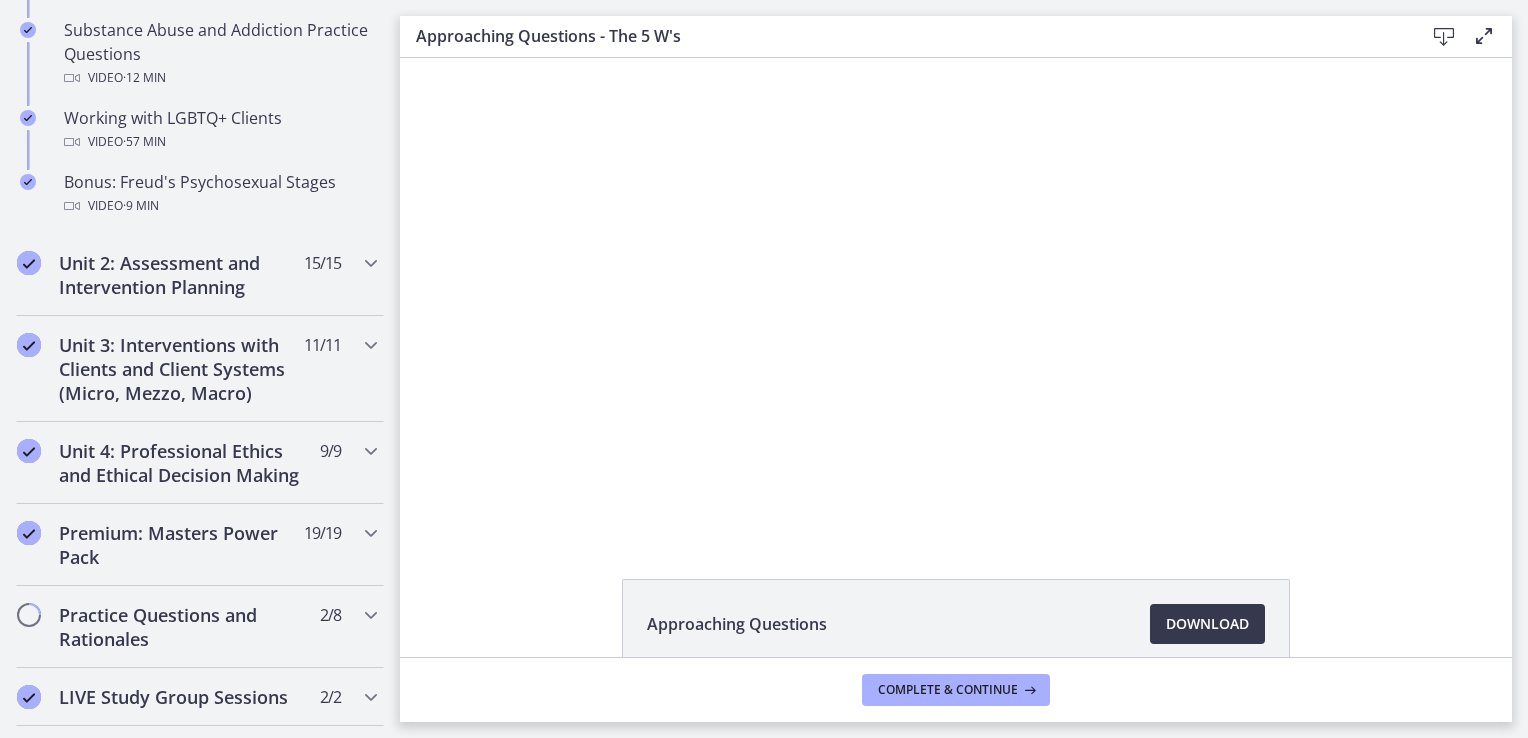scroll, scrollTop: 1416, scrollLeft: 0, axis: vertical 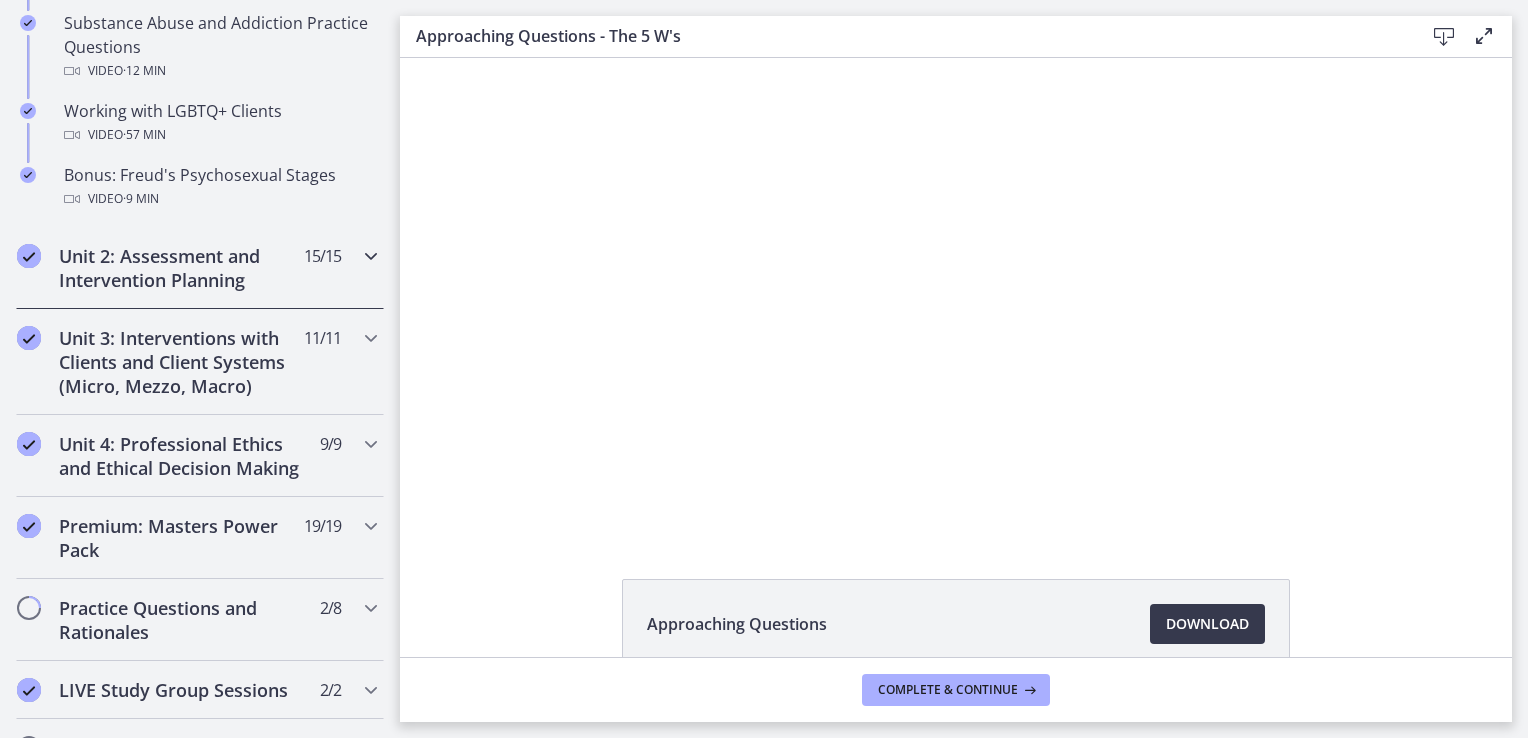 click on "15  /  15
Completed" at bounding box center (322, 256) 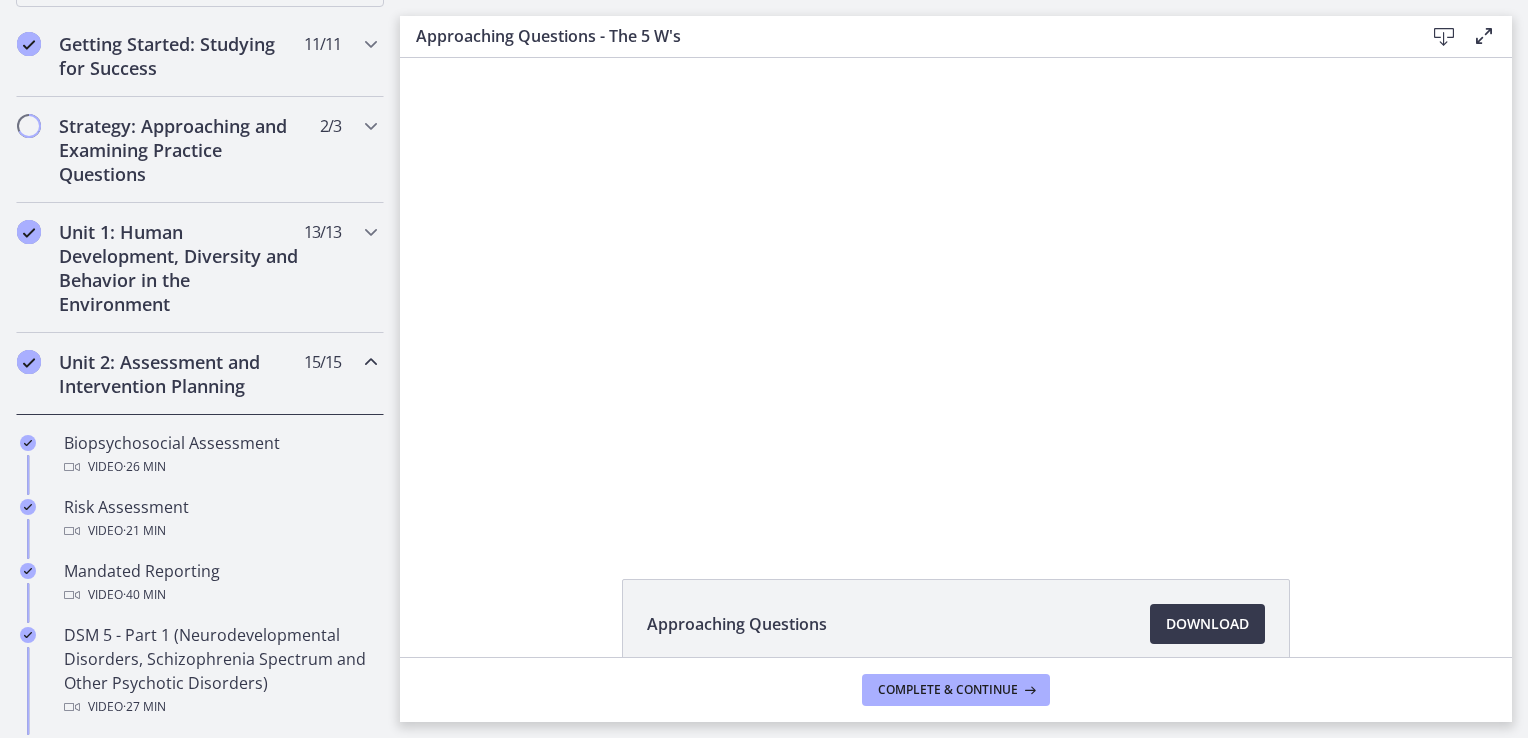 scroll, scrollTop: 348, scrollLeft: 0, axis: vertical 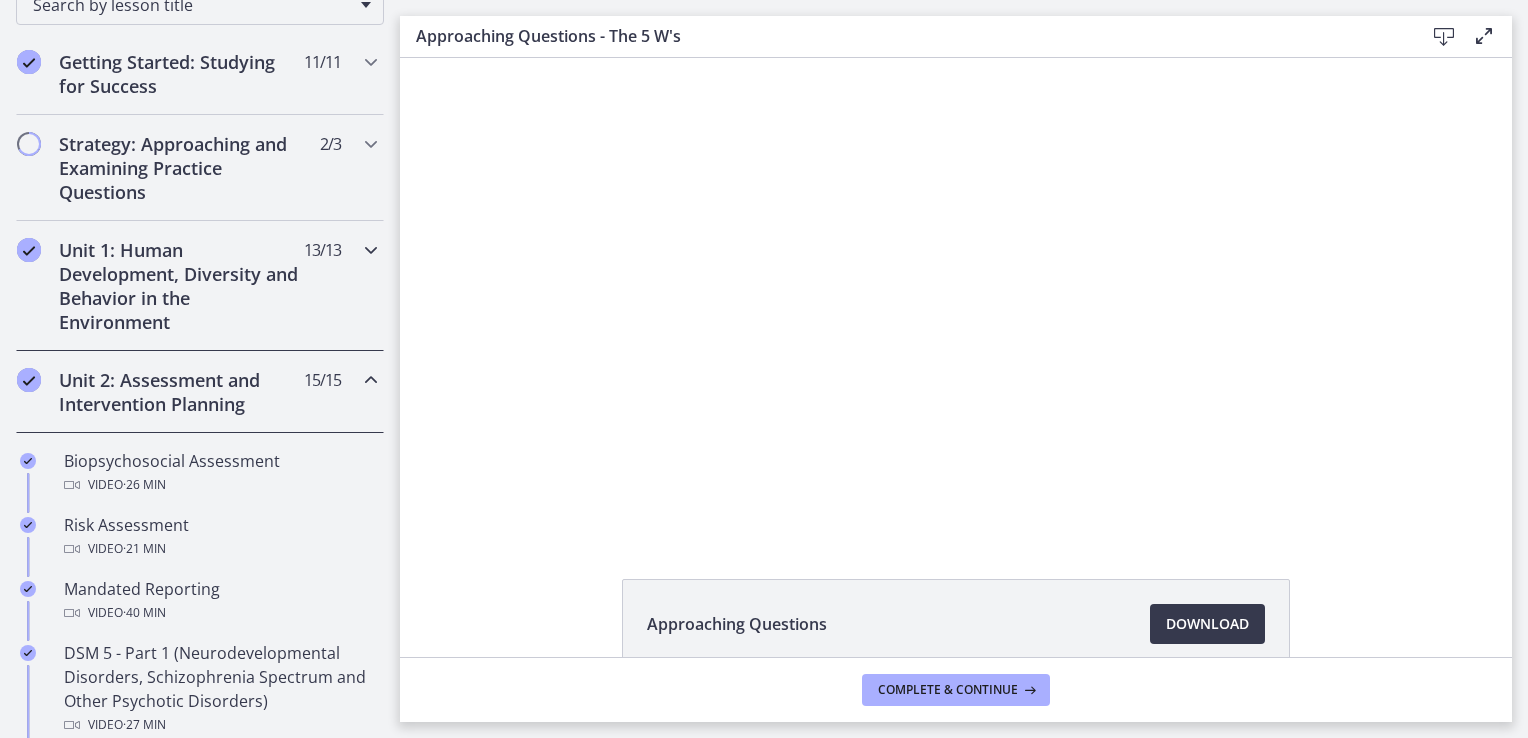 click on "Unit 1: Human Development, Diversity and Behavior in the Environment" at bounding box center [181, 286] 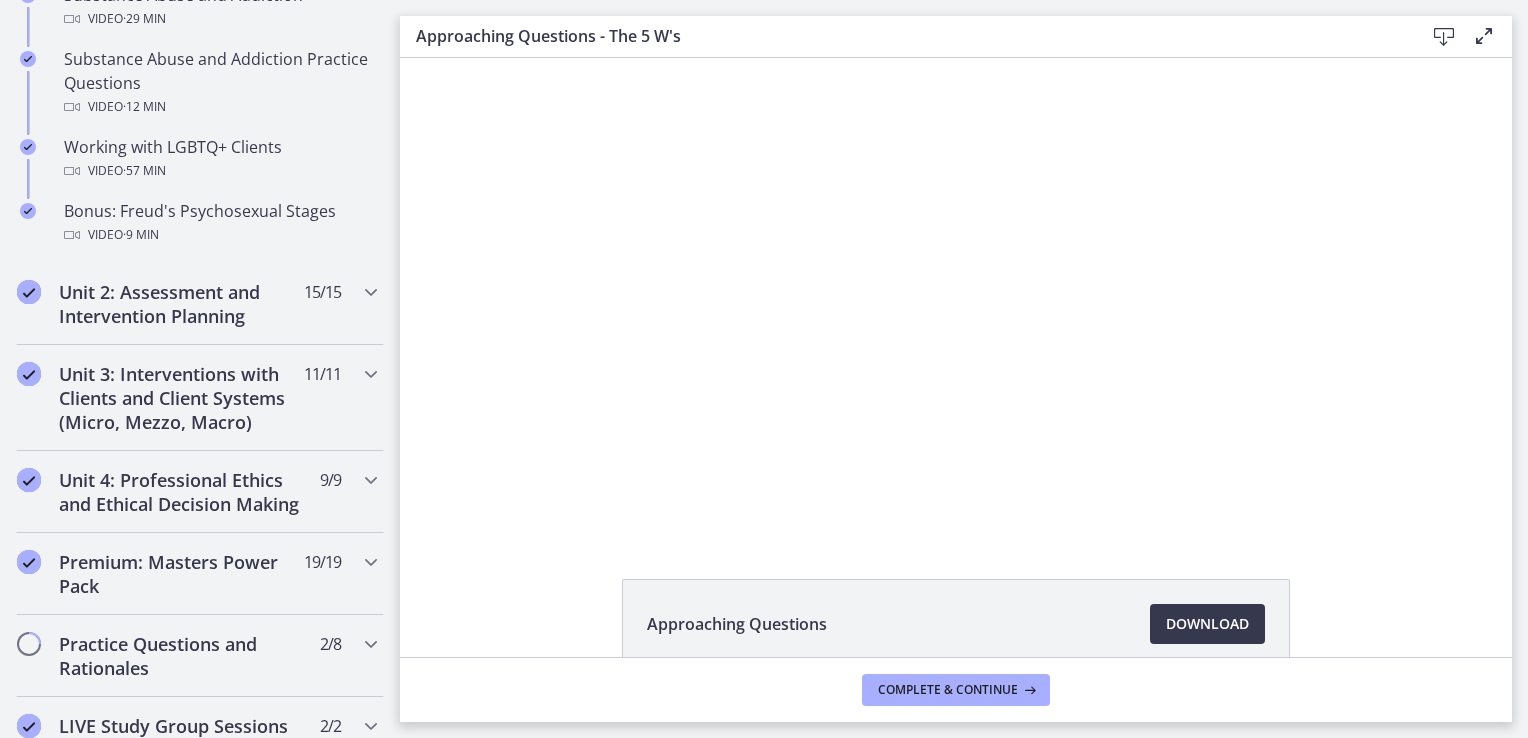 scroll, scrollTop: 1420, scrollLeft: 0, axis: vertical 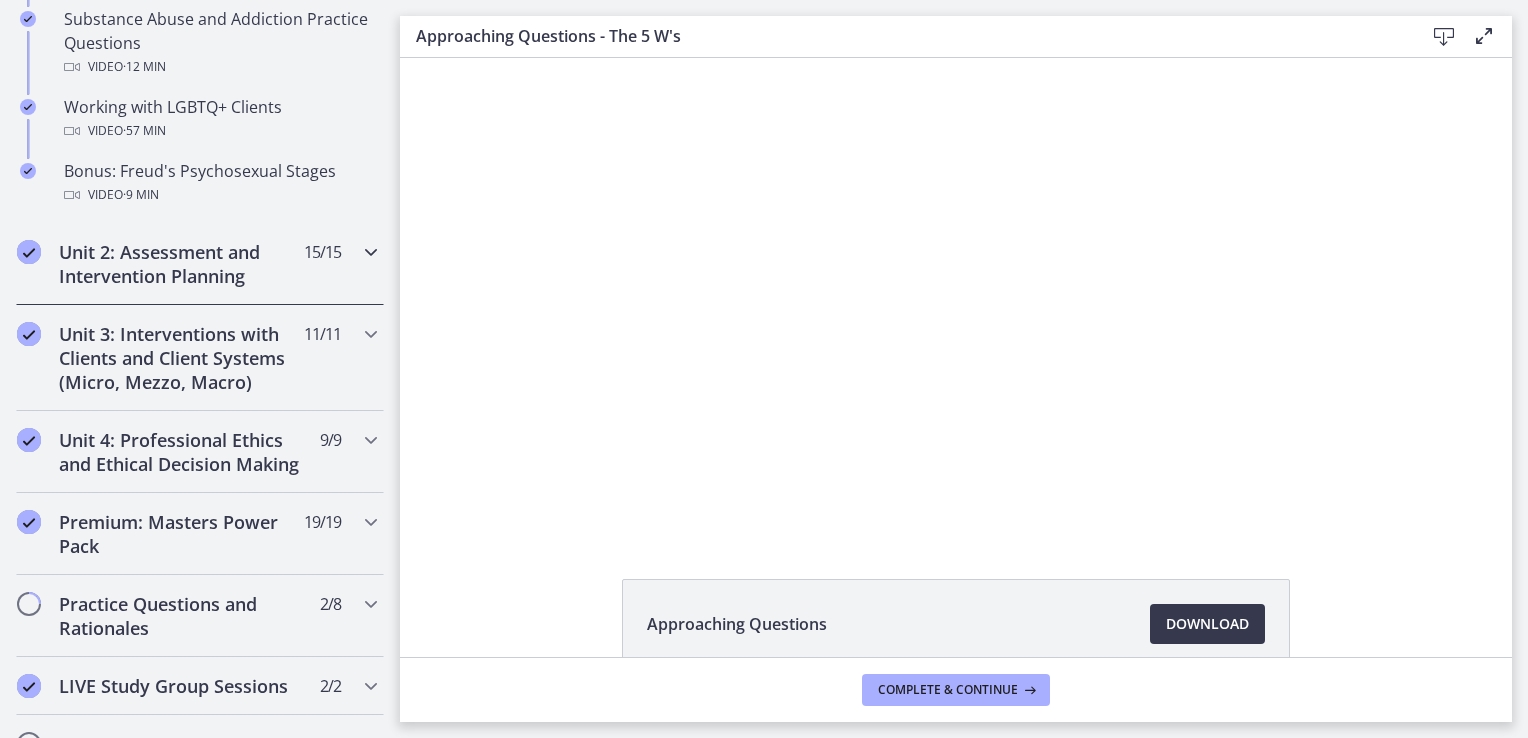 click on "Unit 2: Assessment and Intervention Planning" at bounding box center (181, 264) 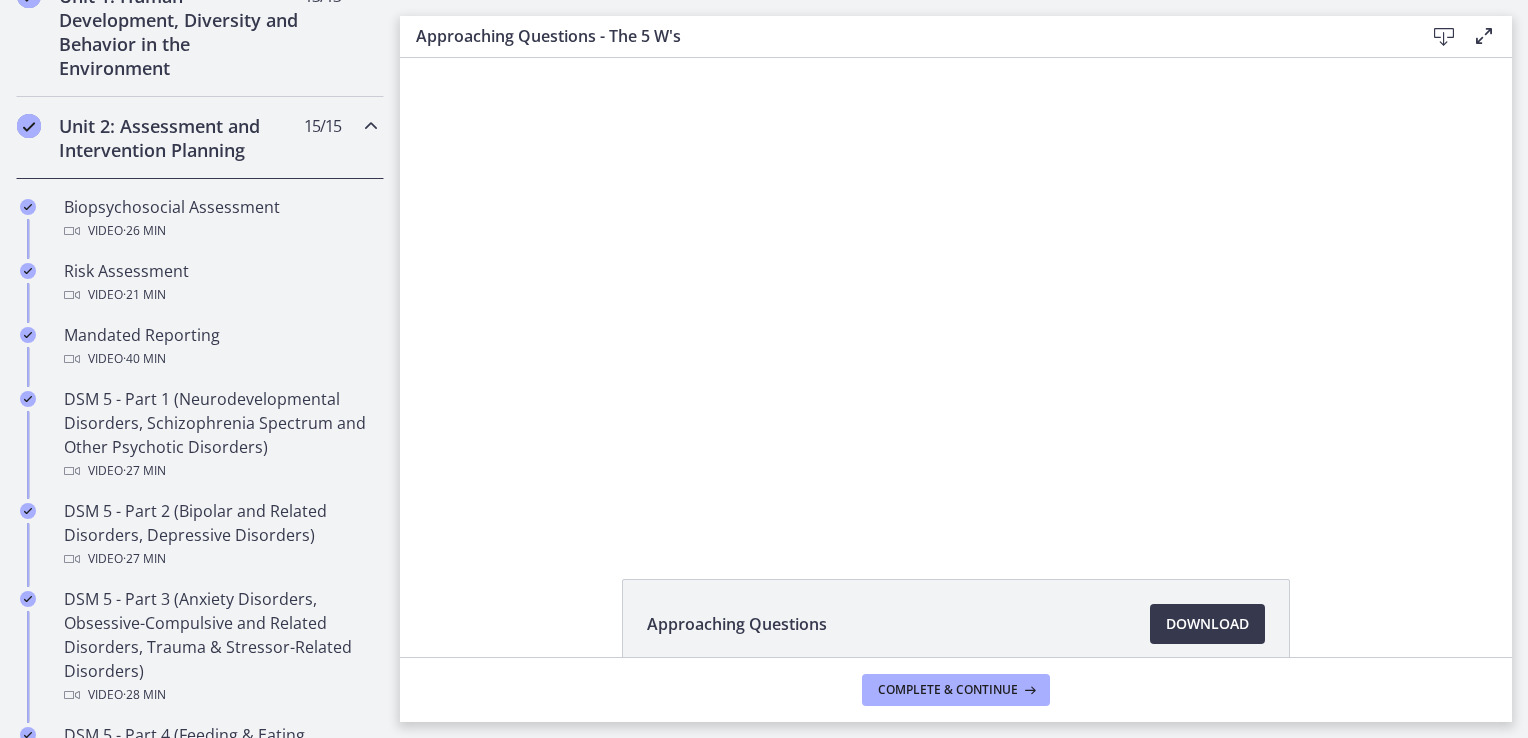 scroll, scrollTop: 601, scrollLeft: 0, axis: vertical 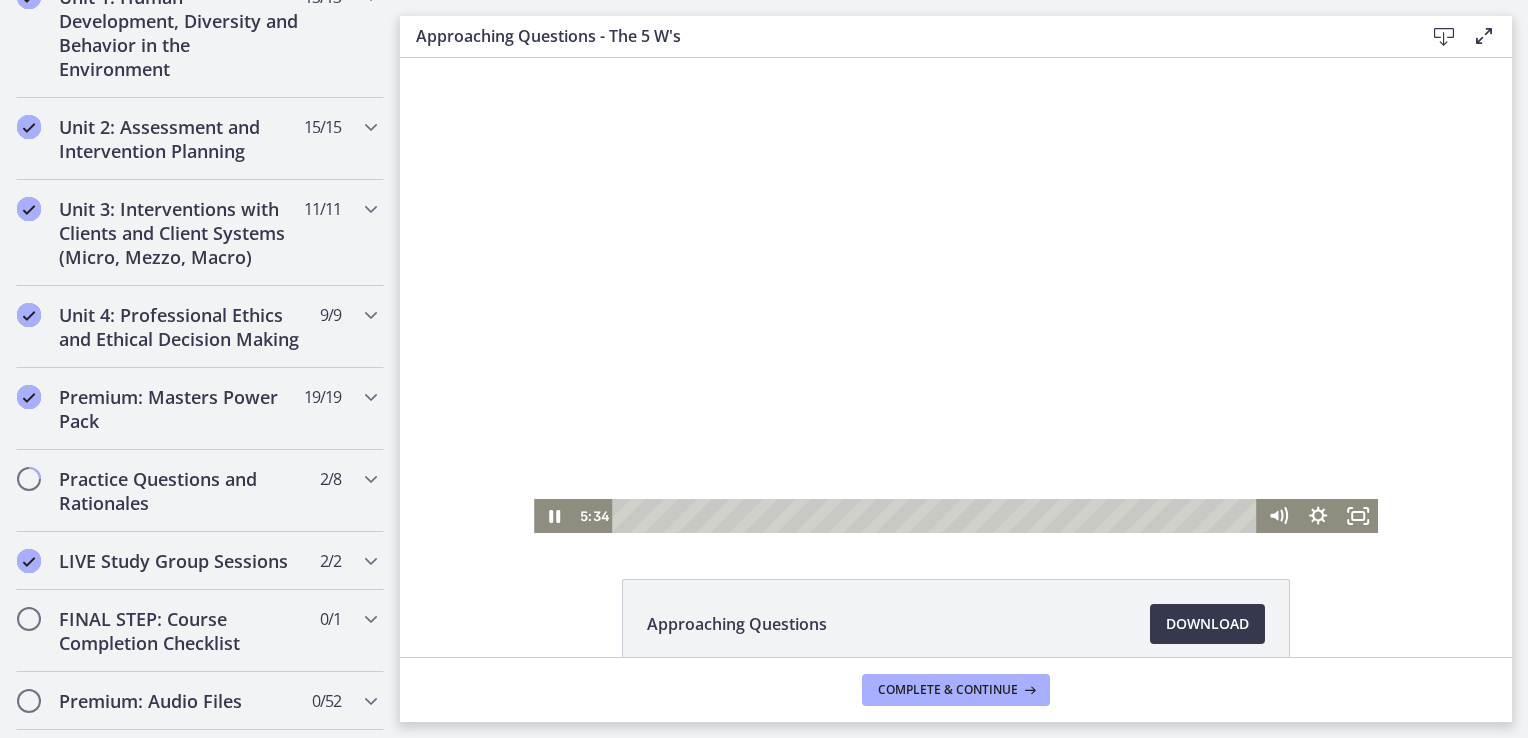 click at bounding box center [956, 295] 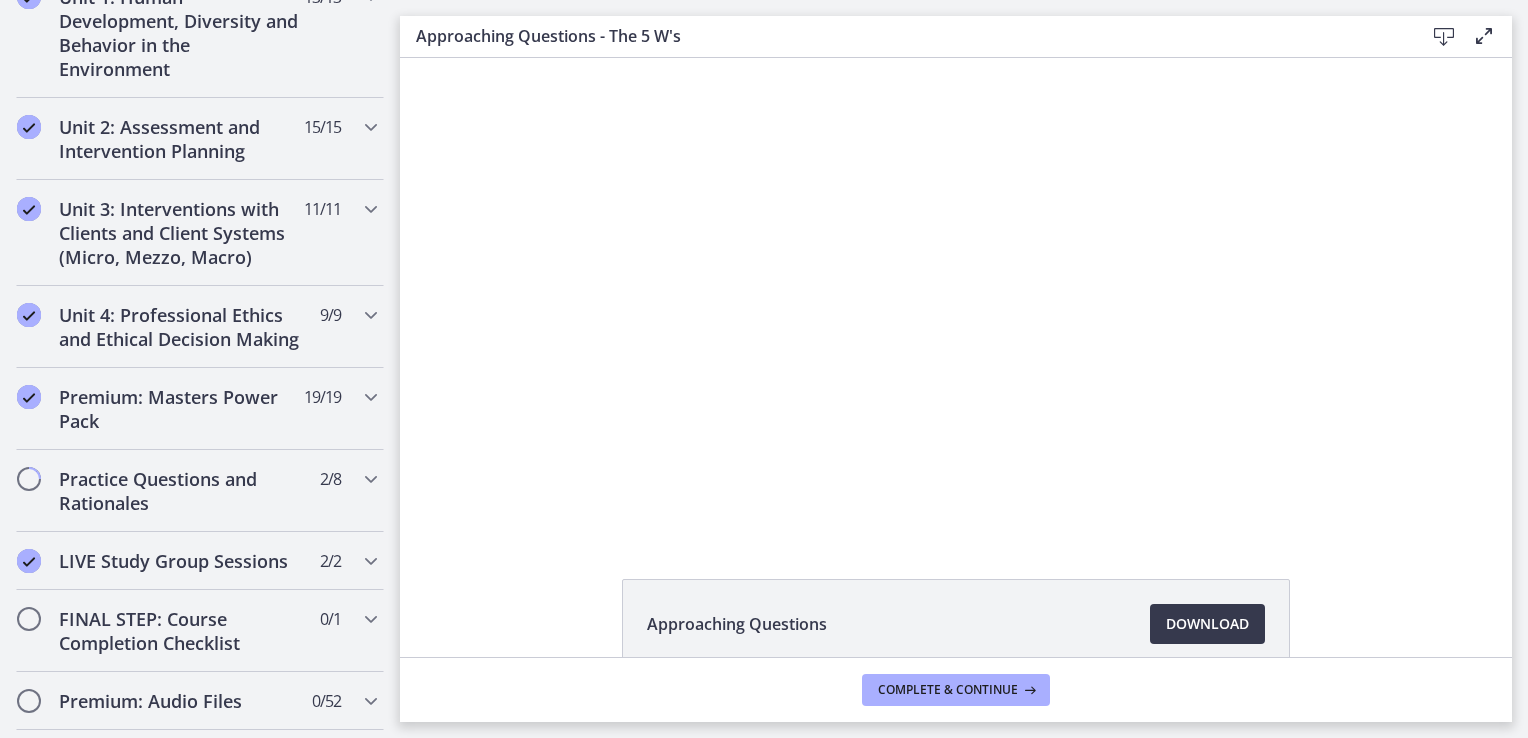 click at bounding box center (956, 295) 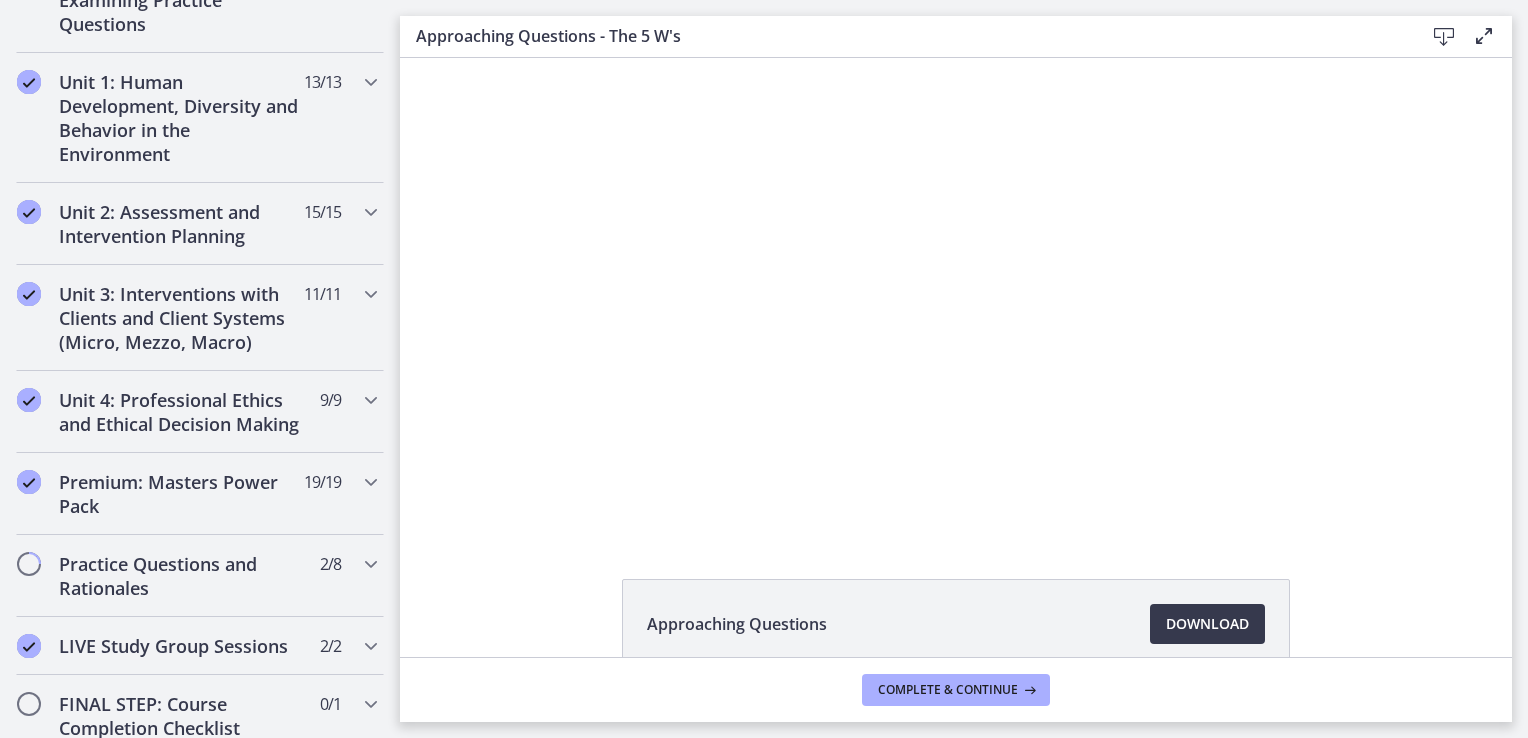 scroll, scrollTop: 516, scrollLeft: 0, axis: vertical 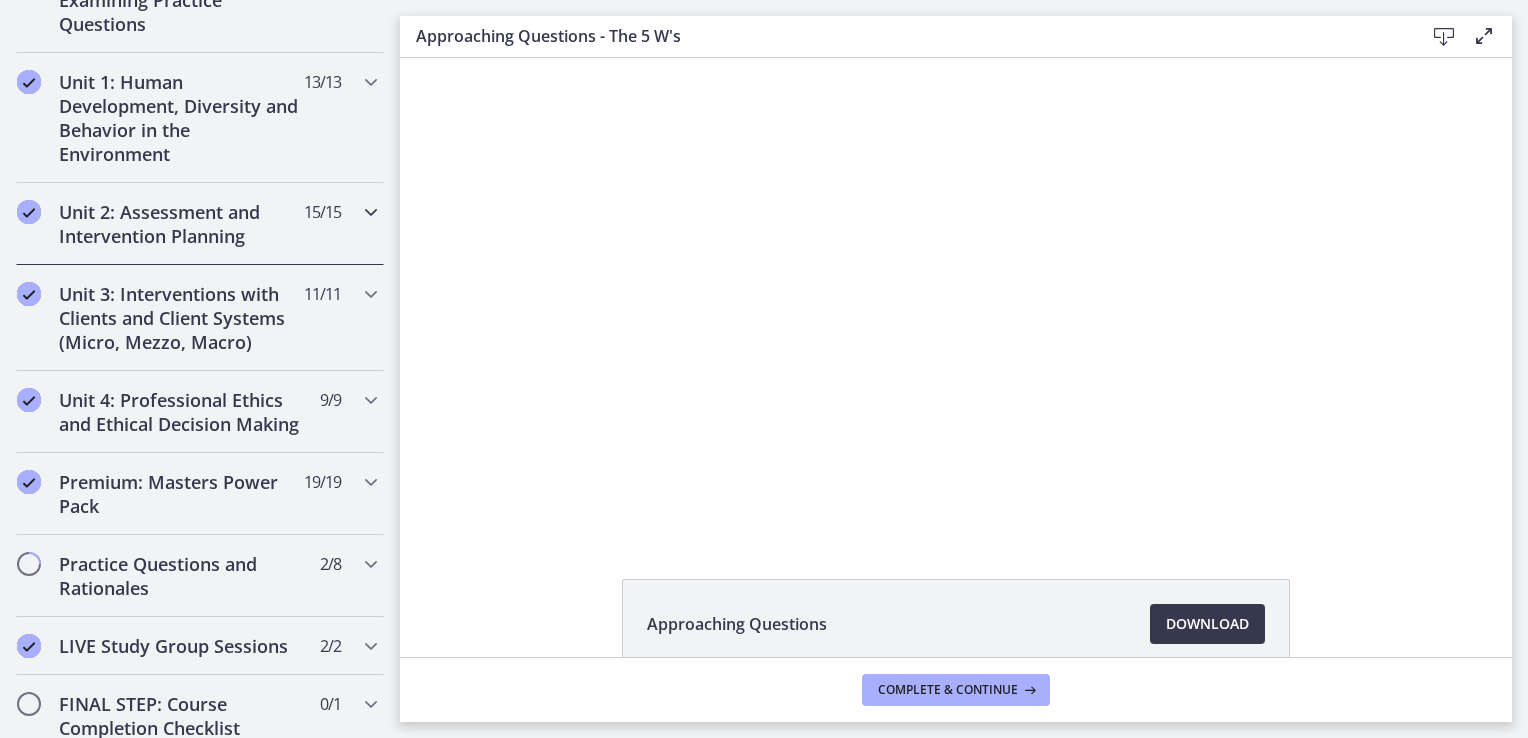click on "Unit 2: Assessment and Intervention Planning
15  /  15
Completed" at bounding box center [200, 224] 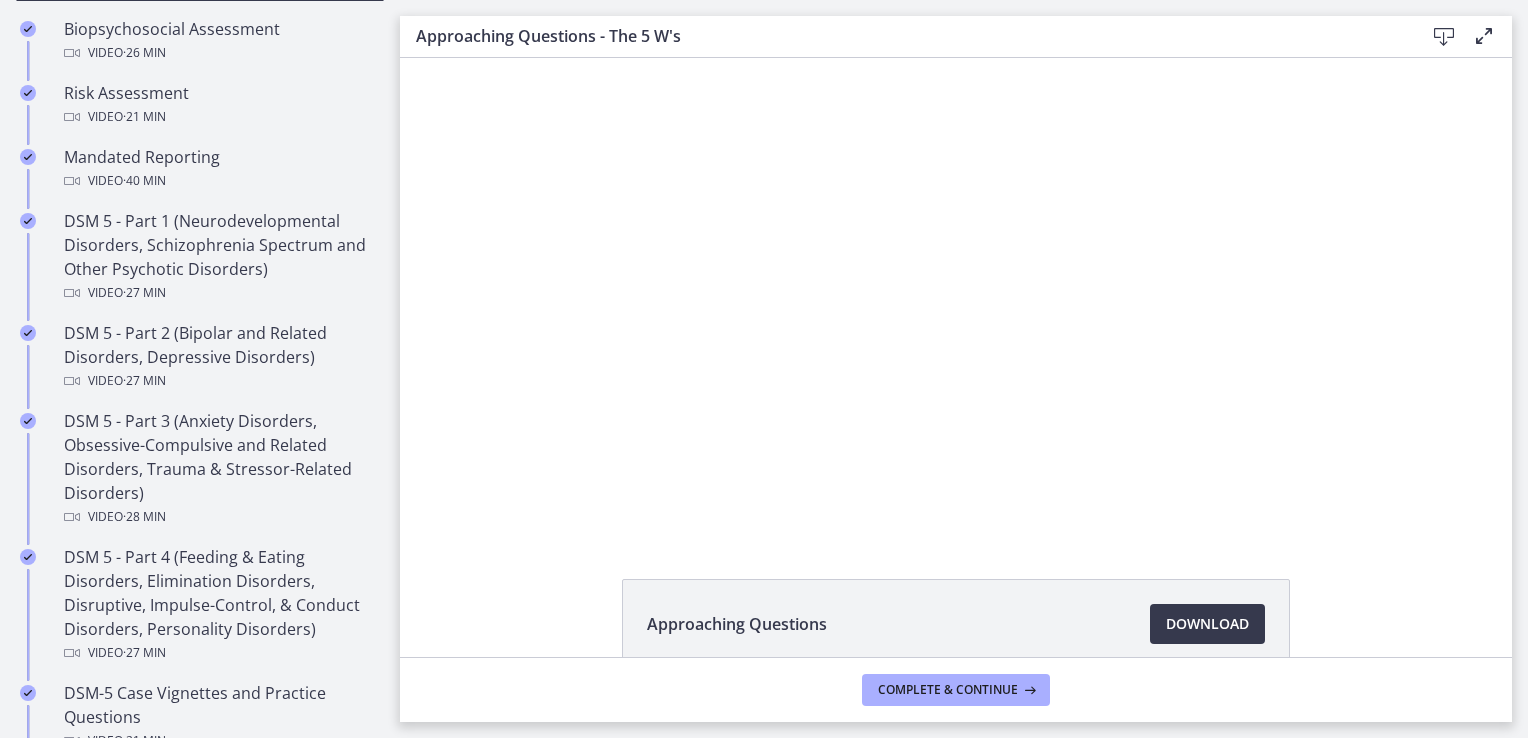 scroll, scrollTop: 801, scrollLeft: 0, axis: vertical 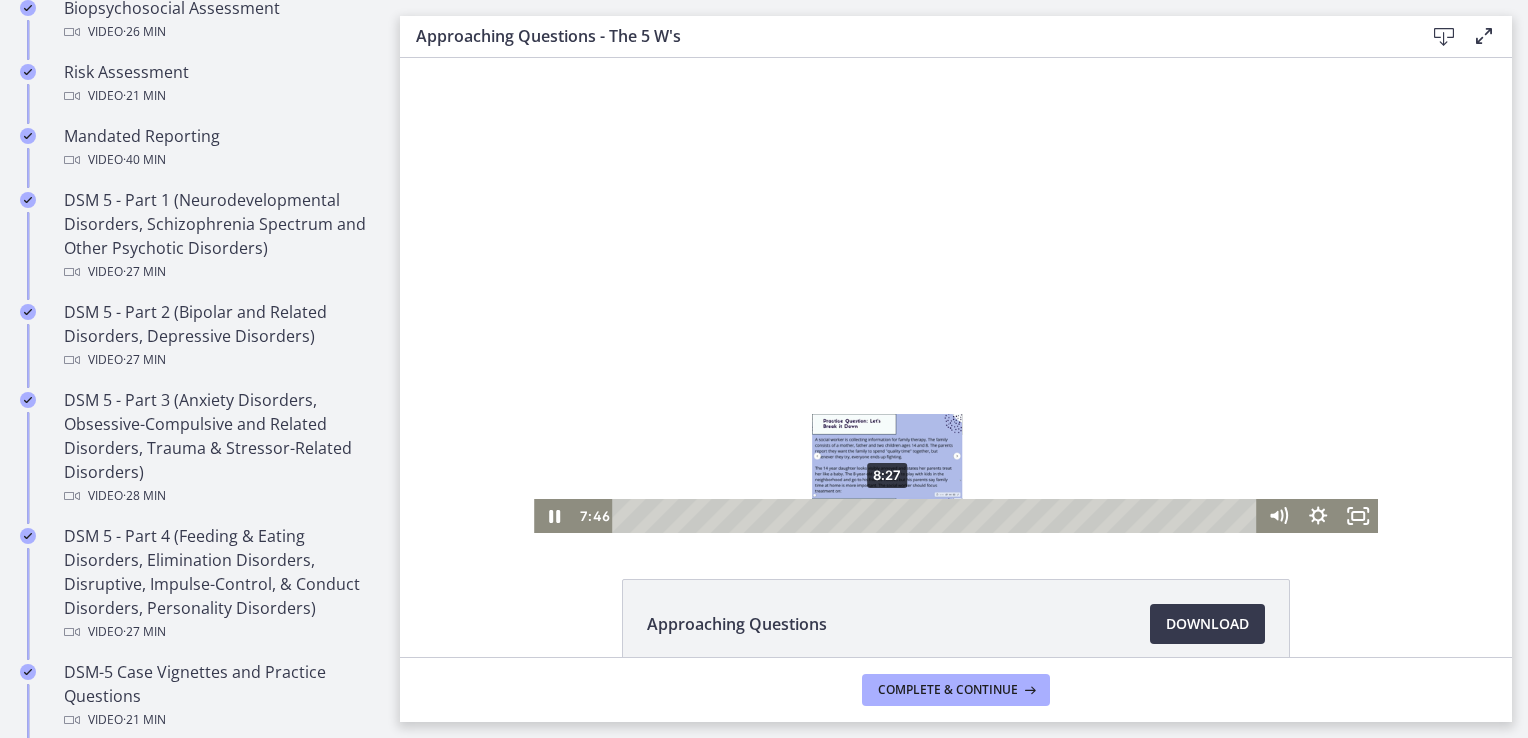 click on "8:27" at bounding box center [937, 516] 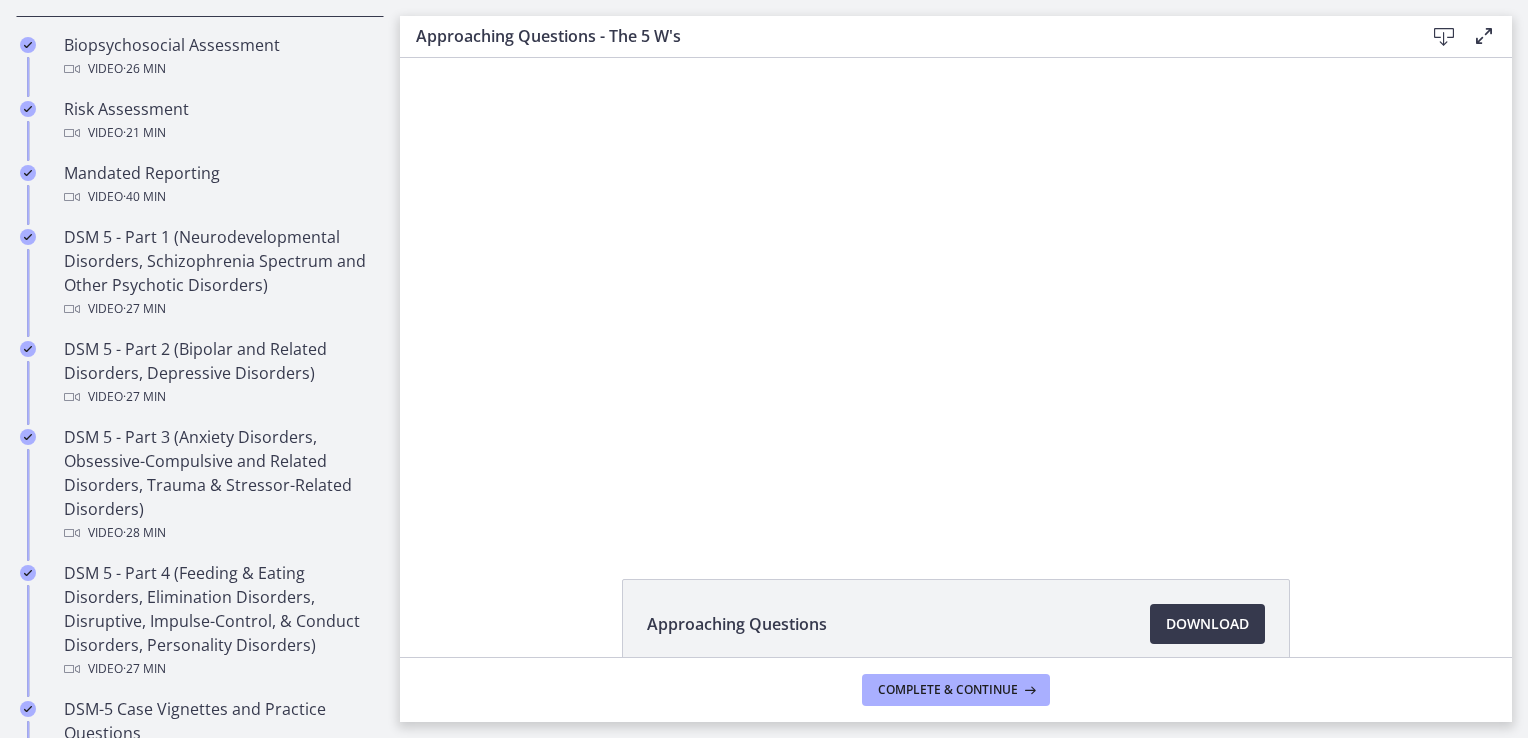 drag, startPoint x: 393, startPoint y: 274, endPoint x: 2, endPoint y: 208, distance: 396.53122 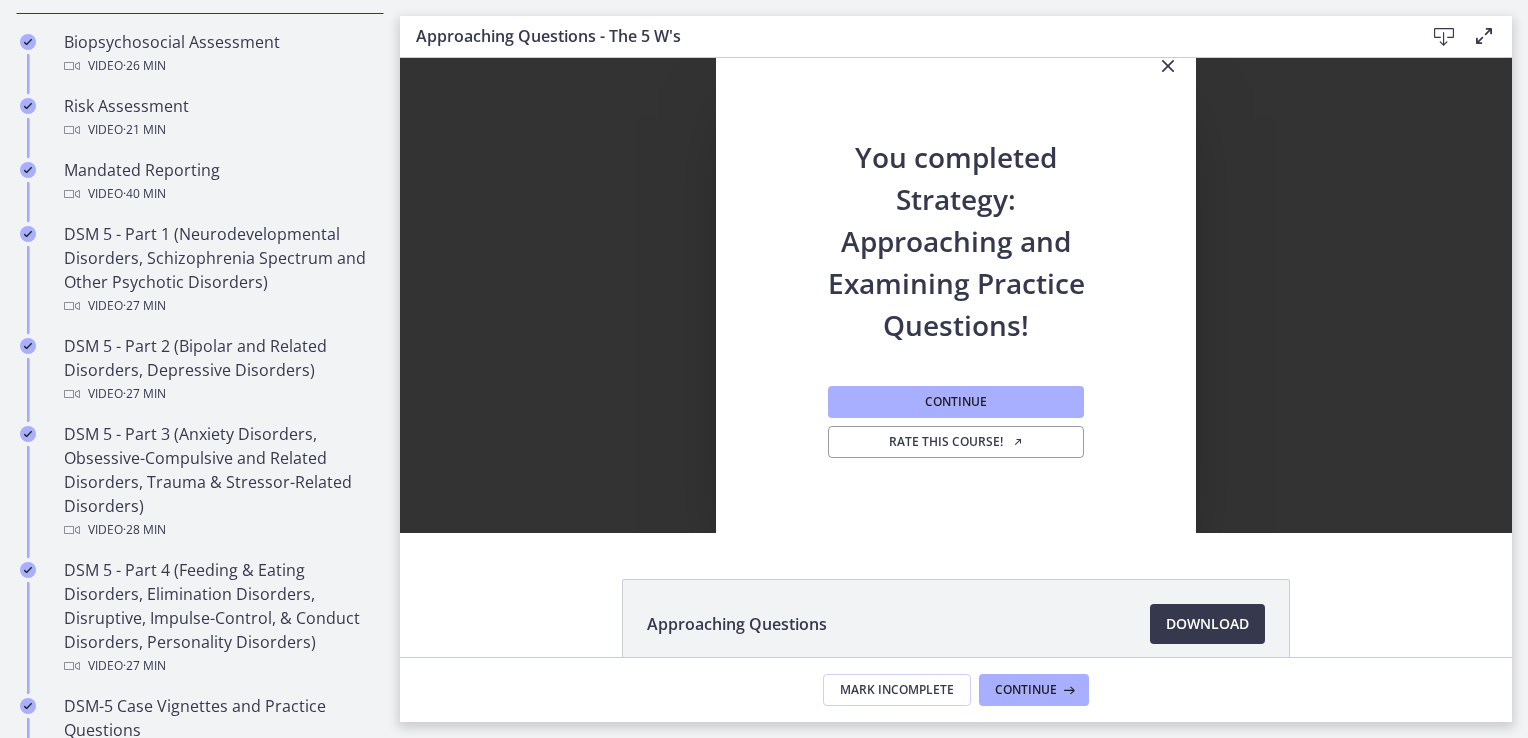 scroll, scrollTop: 0, scrollLeft: 0, axis: both 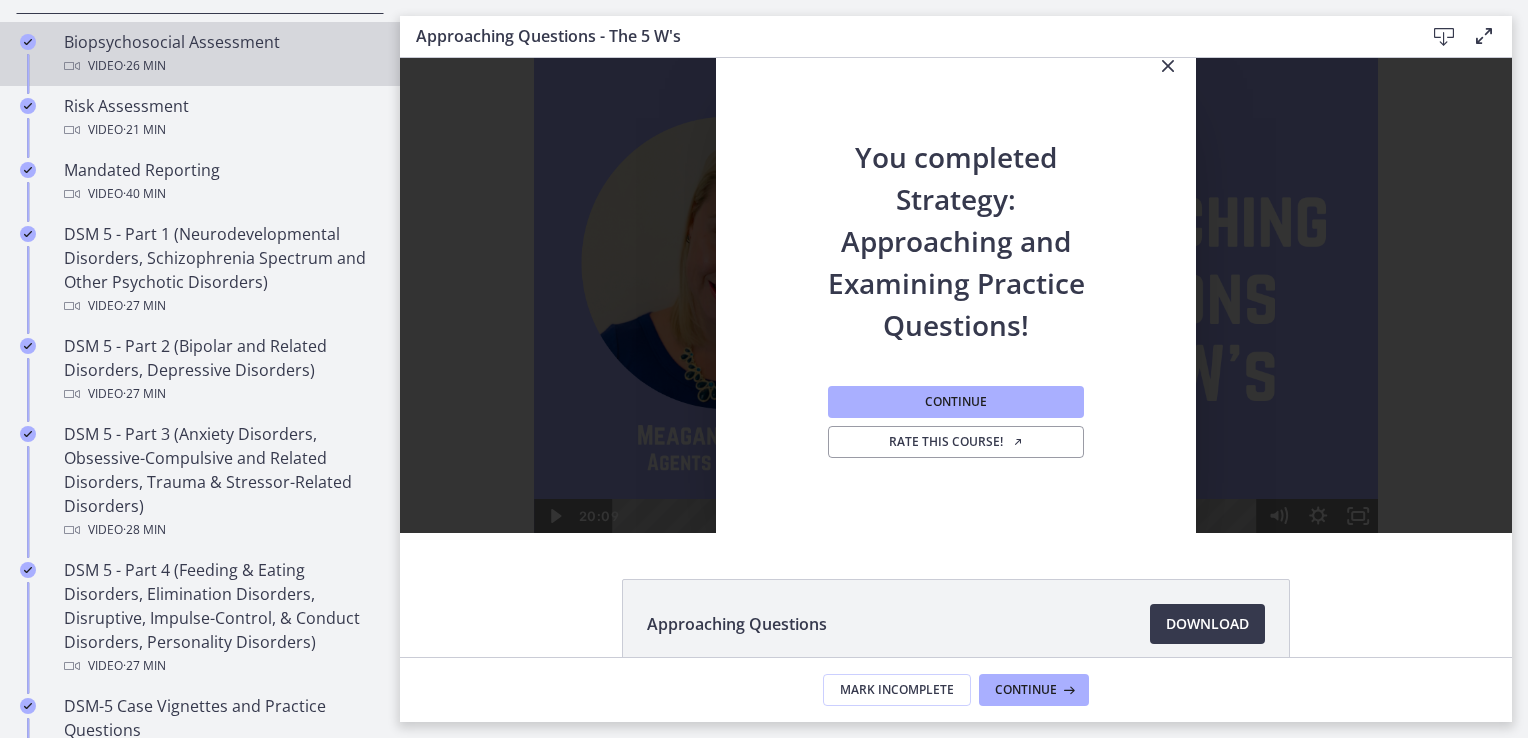 click on "Video
·  26 min" at bounding box center [220, 66] 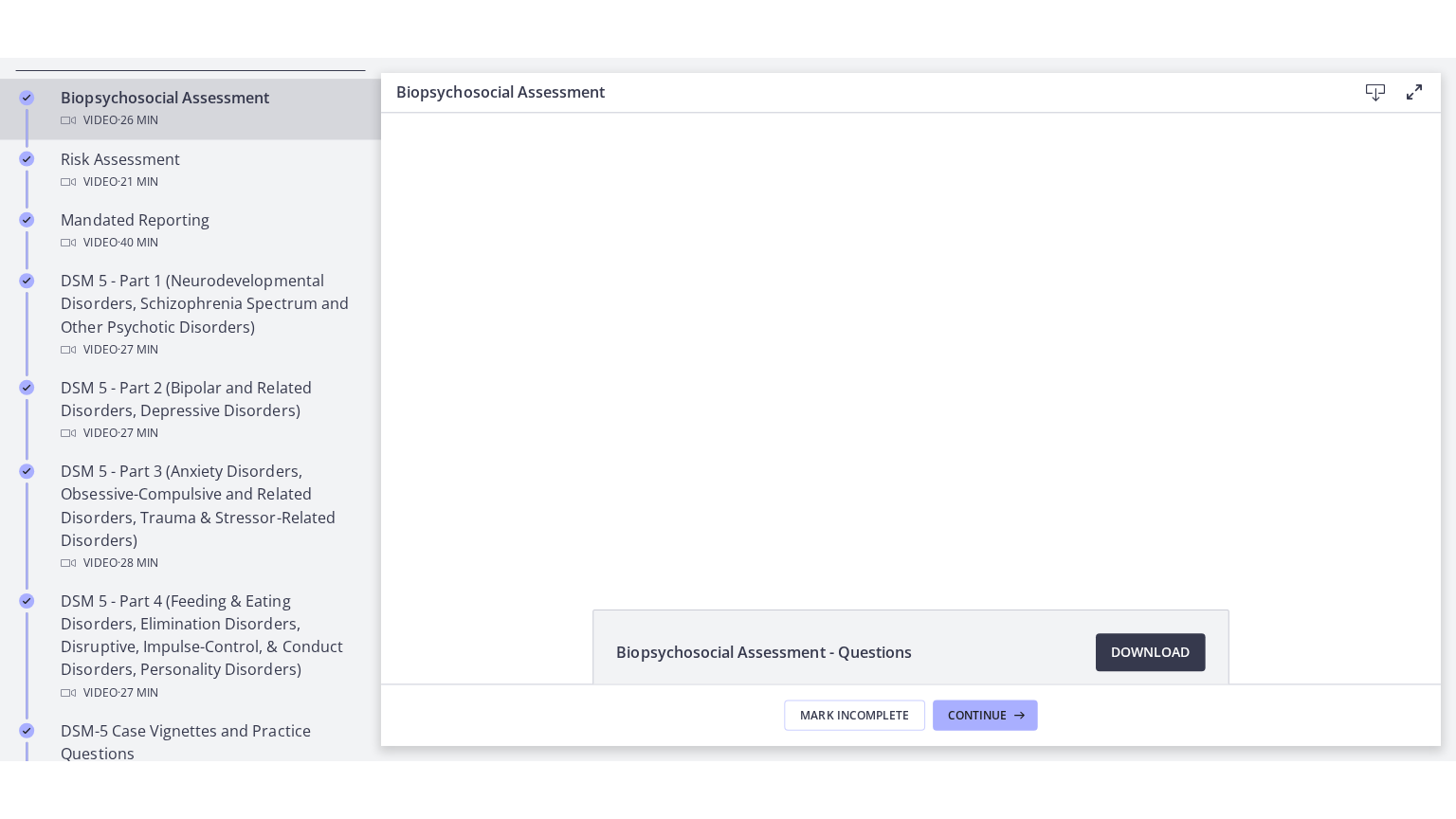 scroll, scrollTop: 0, scrollLeft: 0, axis: both 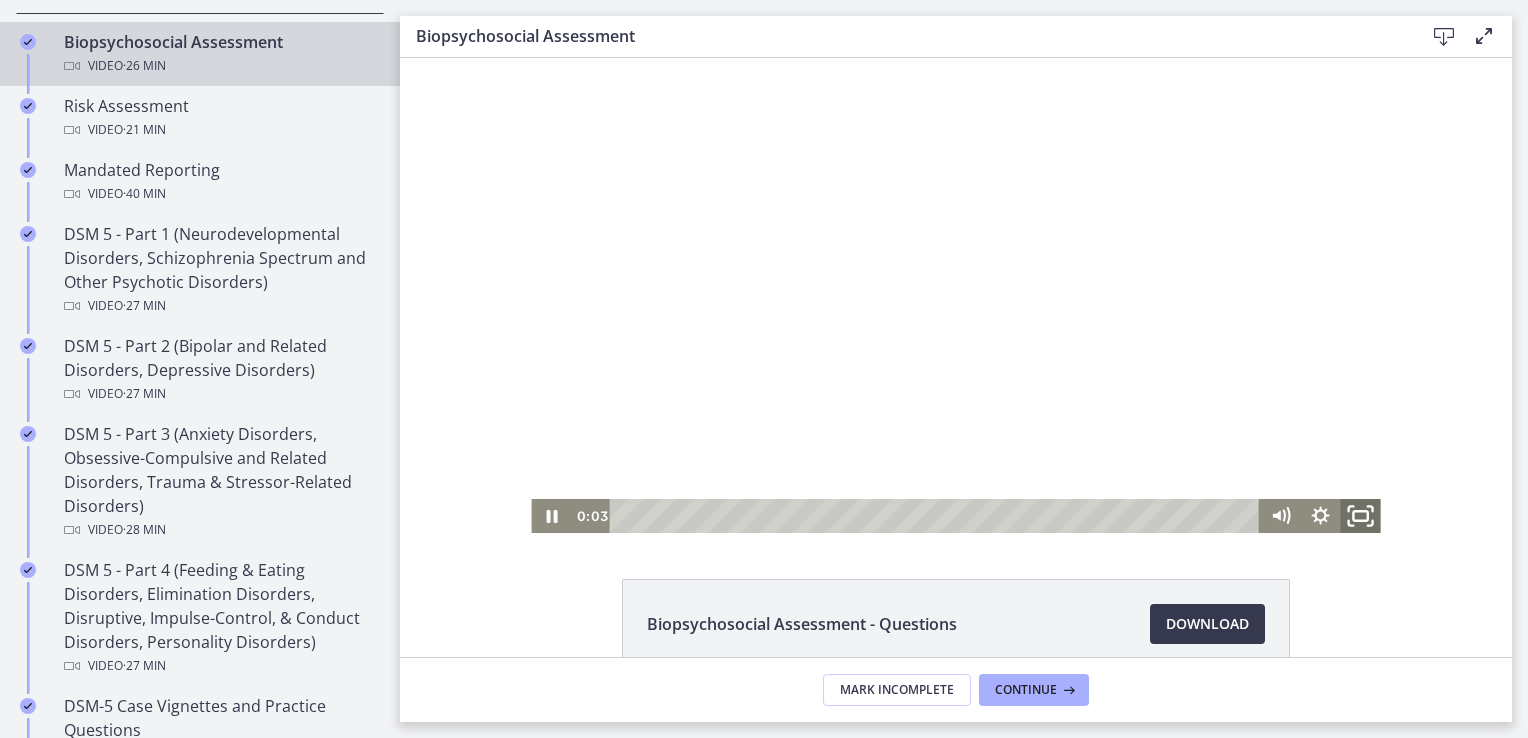 click 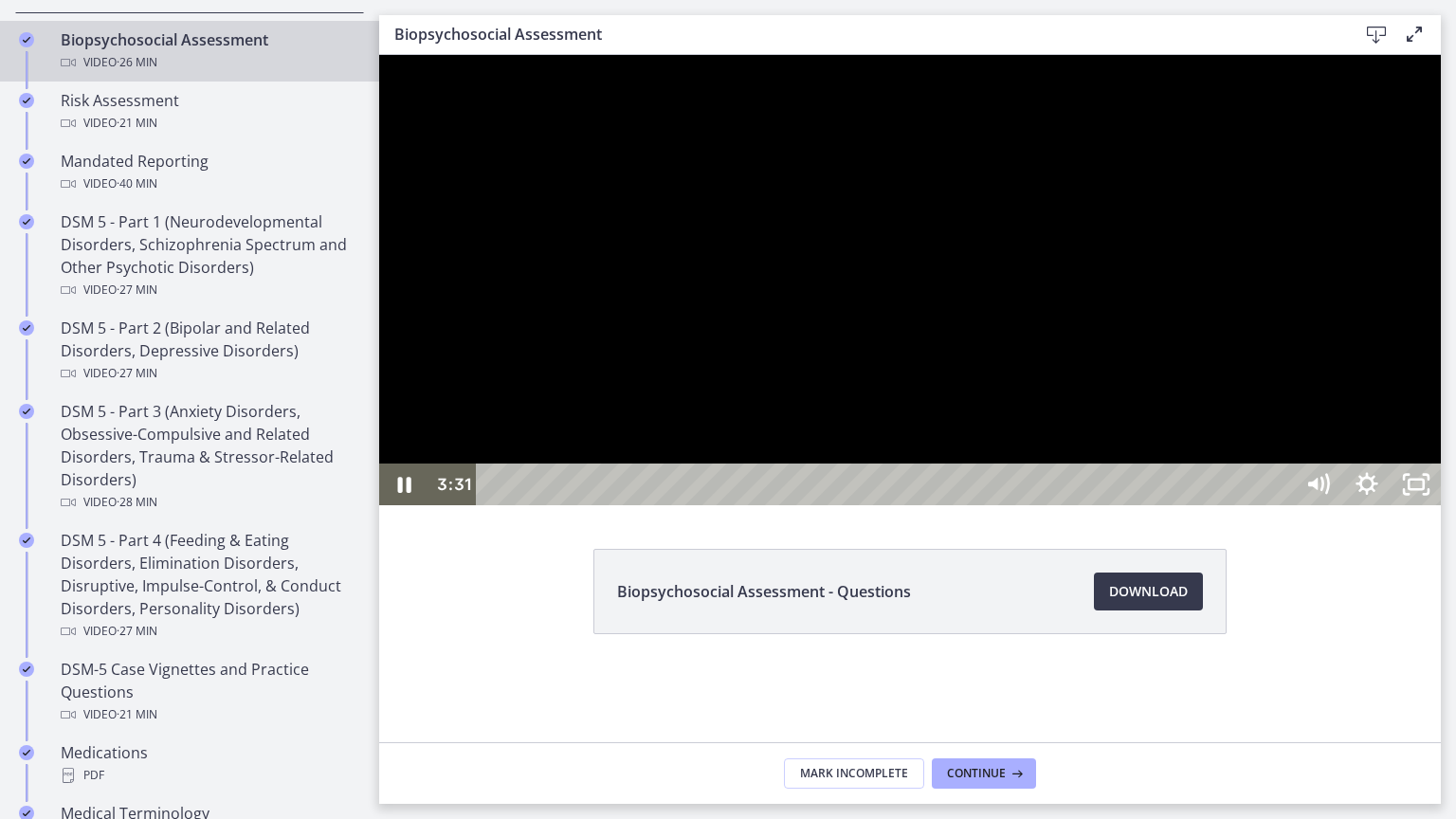 click at bounding box center [910, 280] 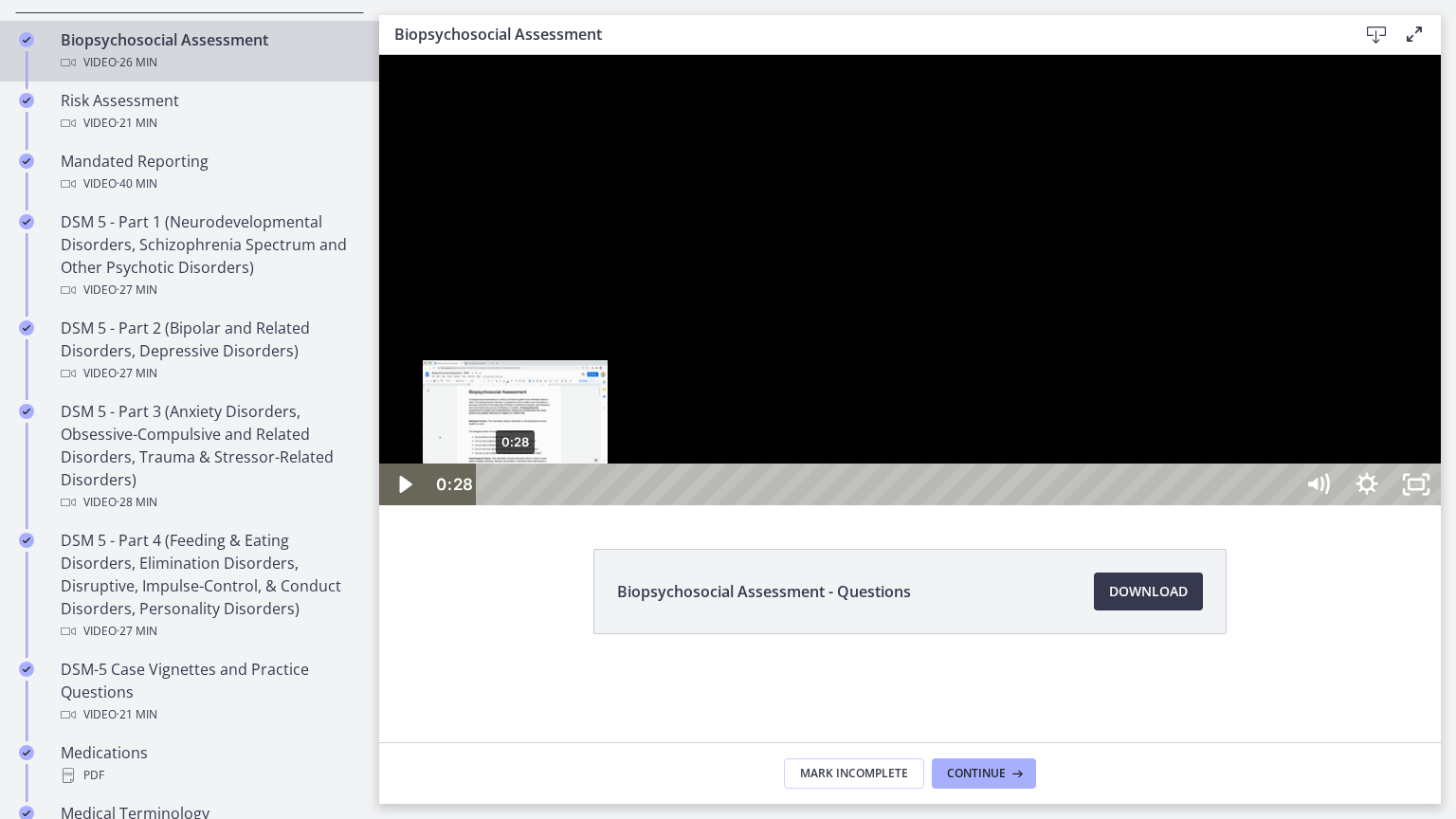 click on "0:28" at bounding box center (887, 484) 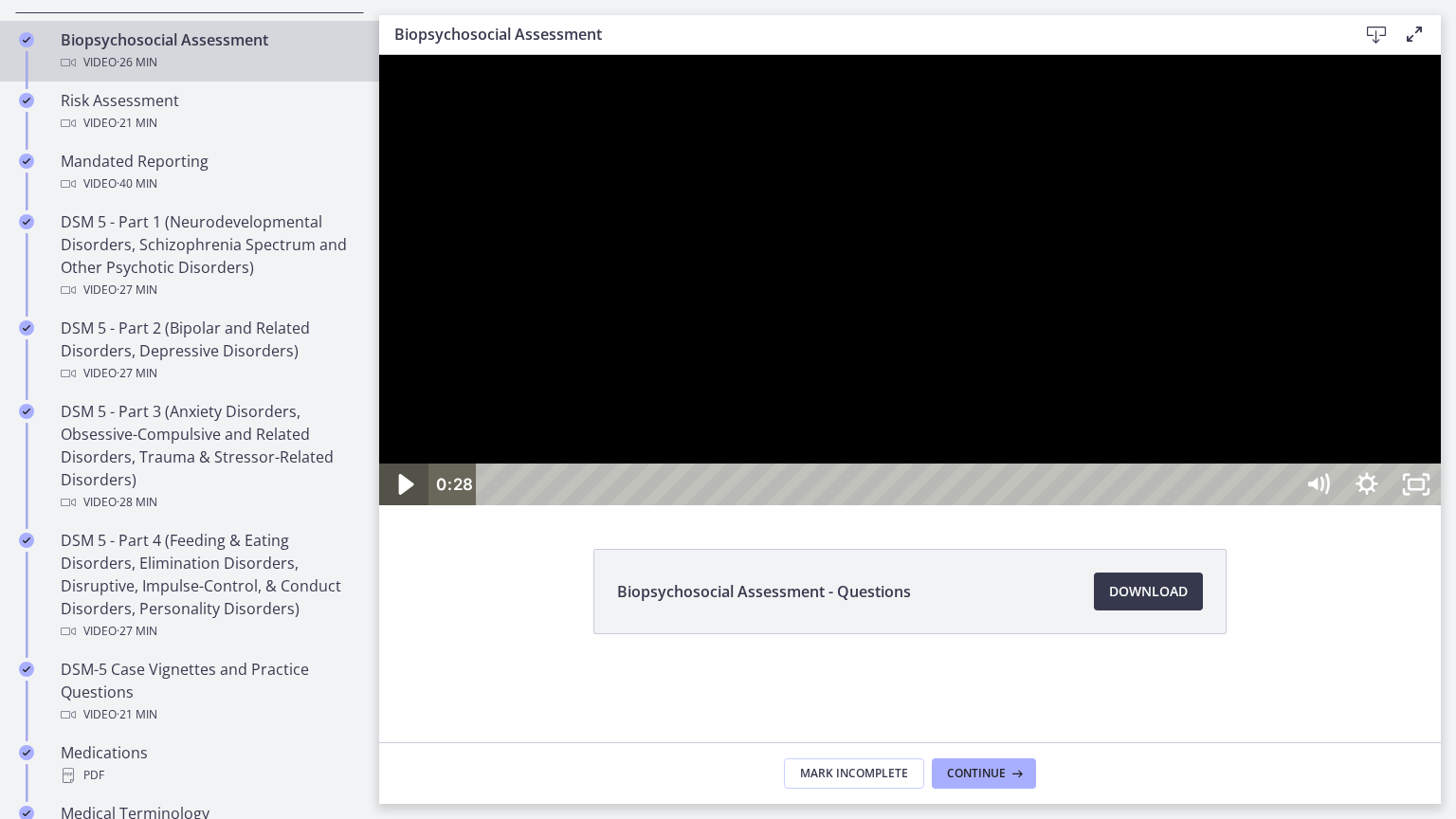 click 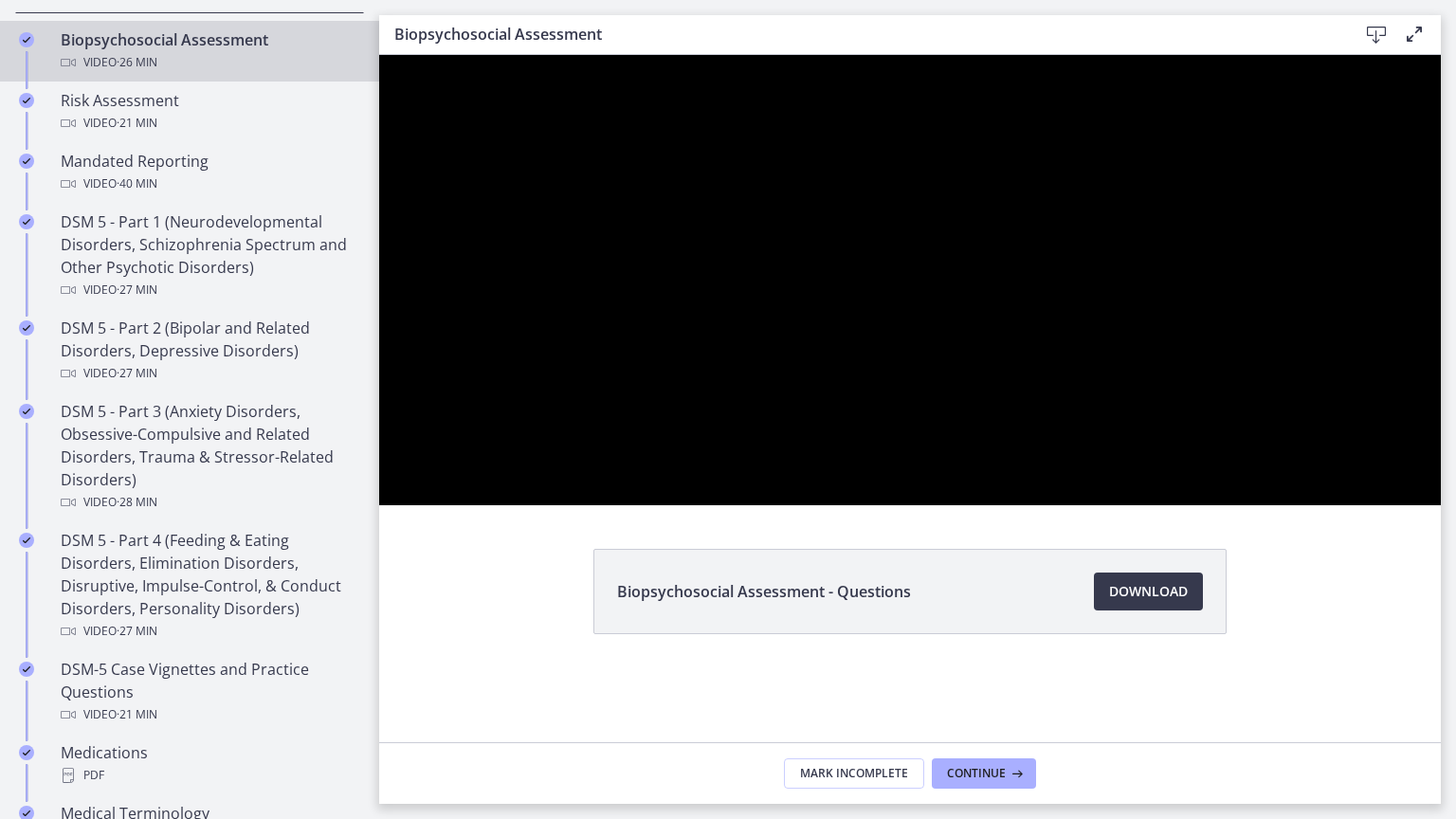 type 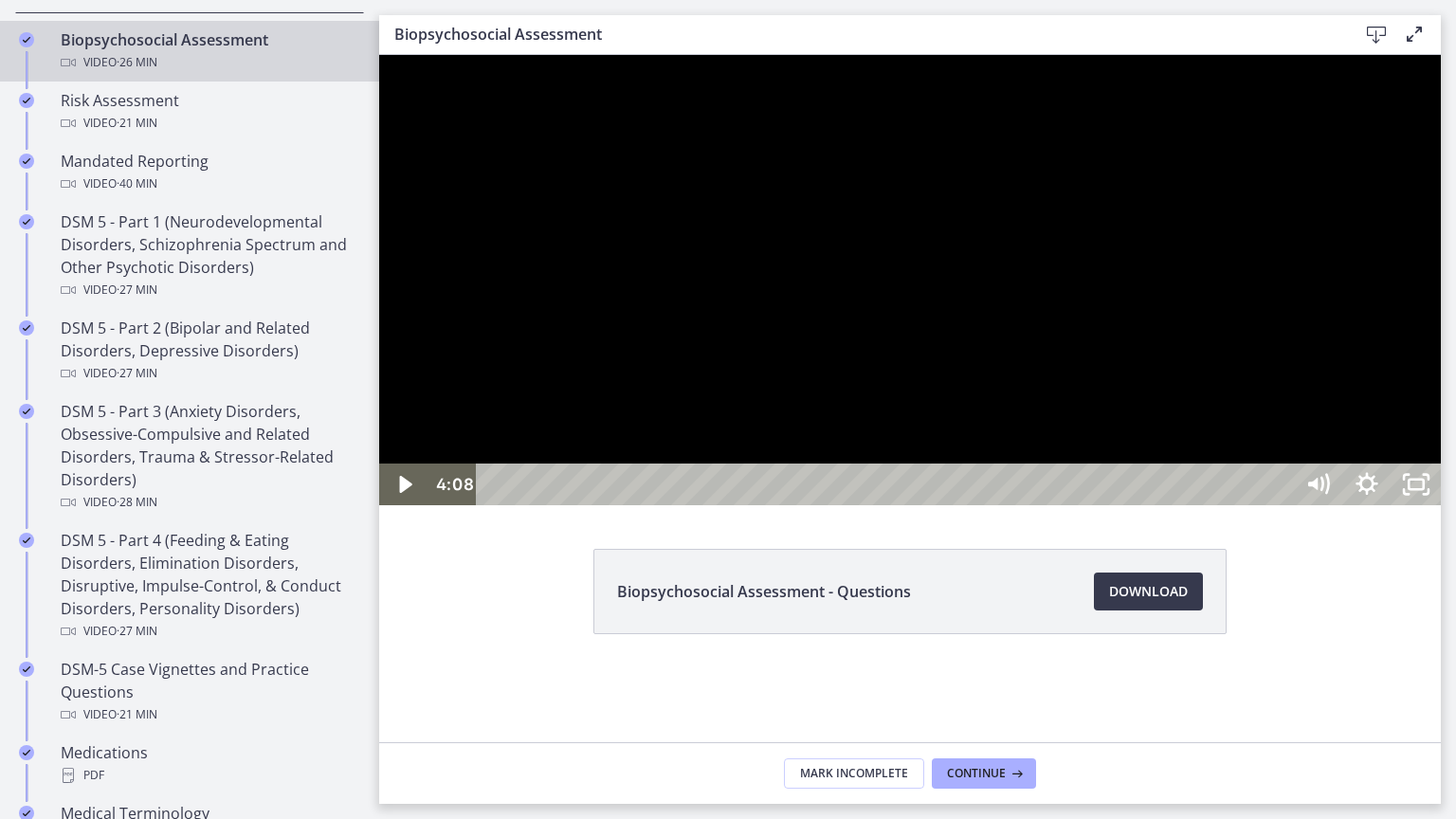 click at bounding box center (910, 280) 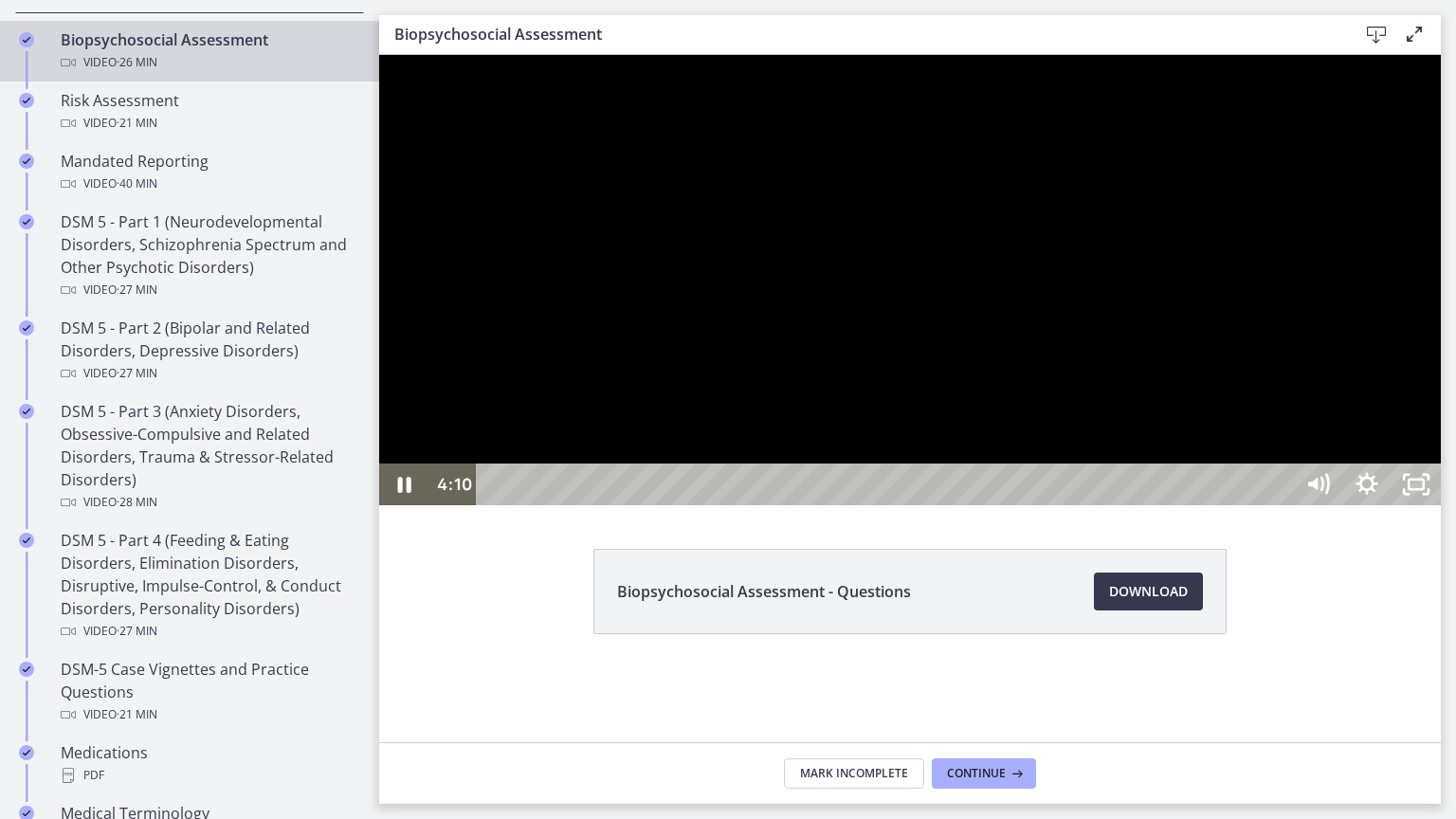 click at bounding box center (910, 280) 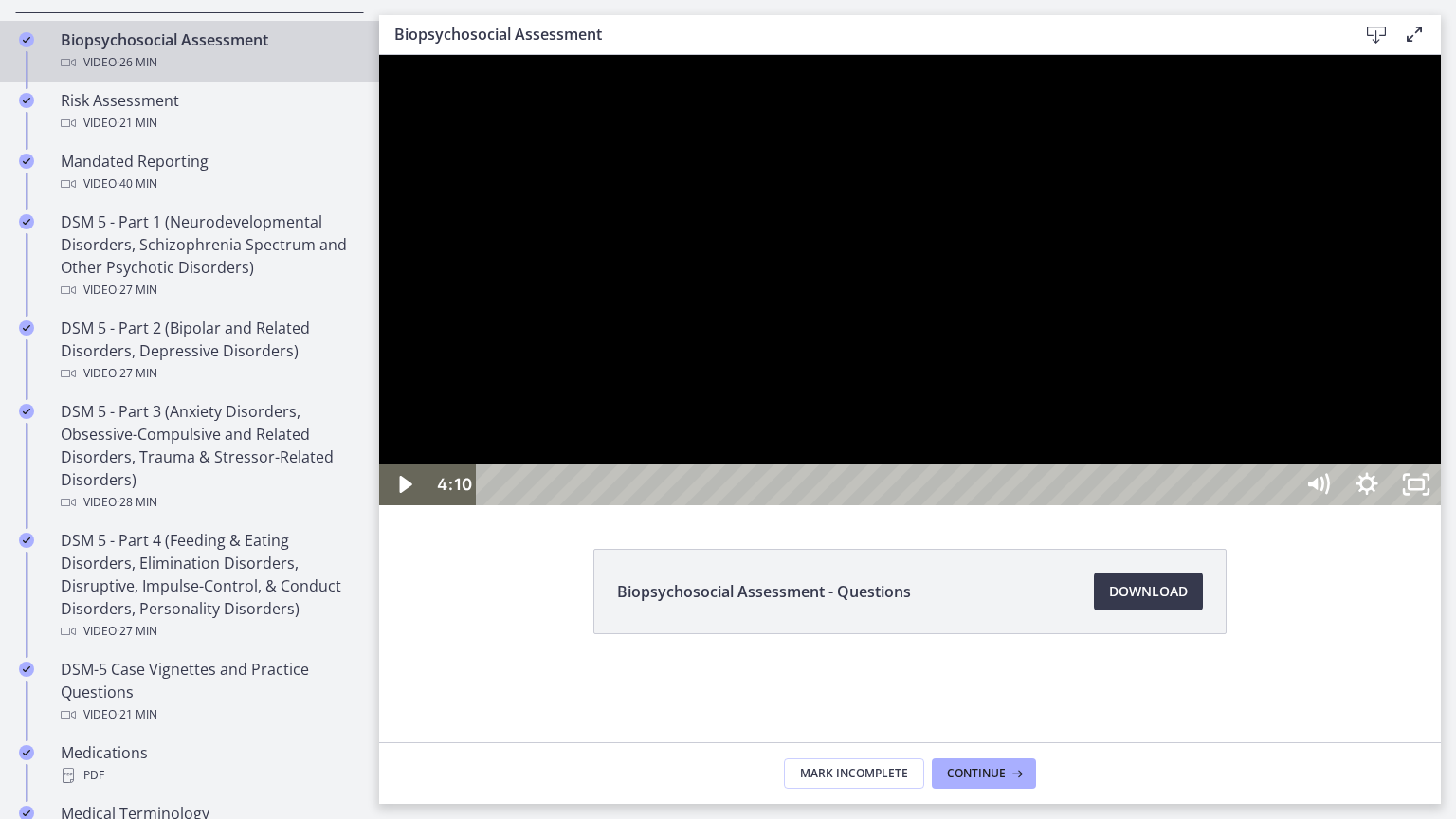 type 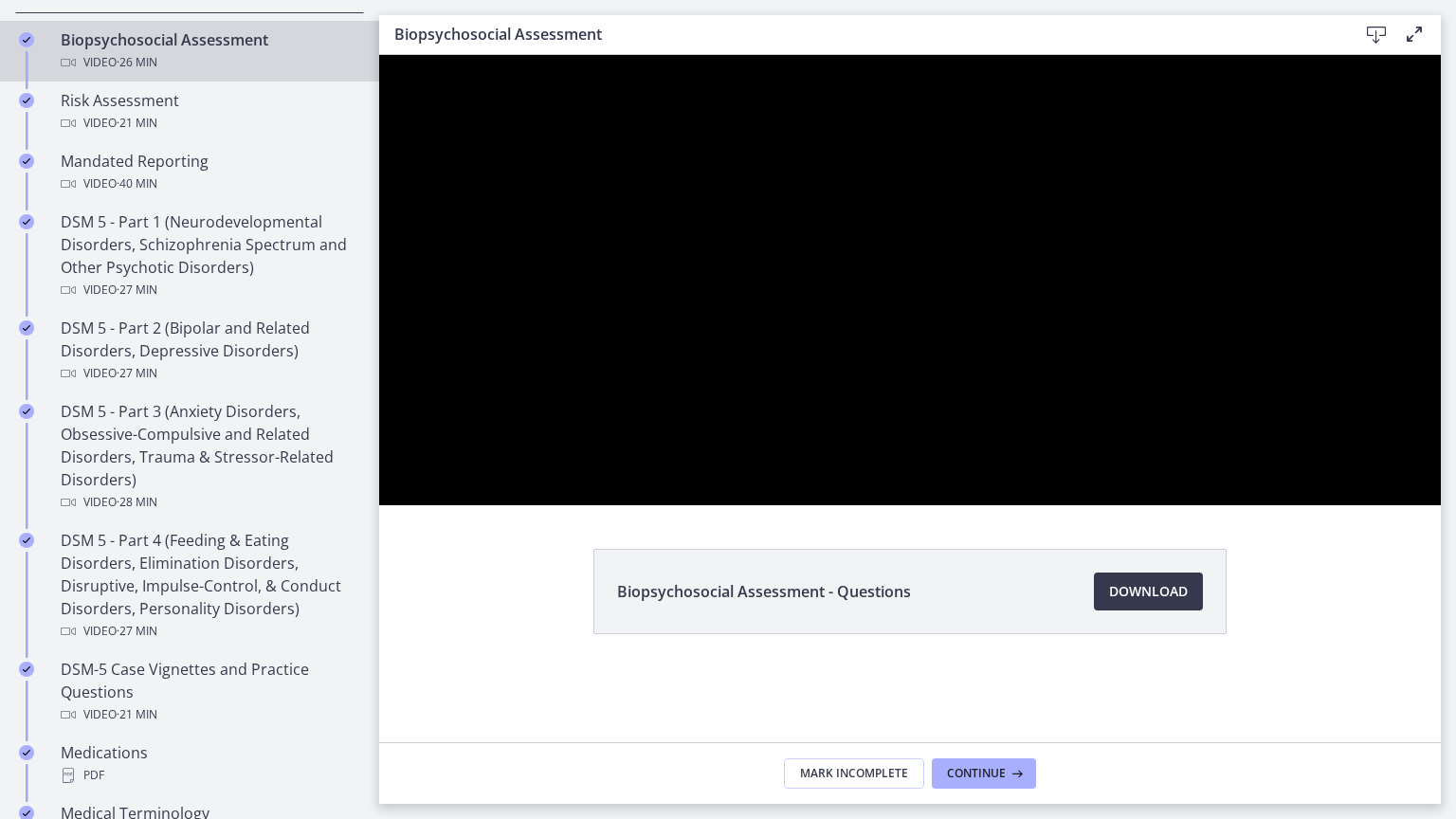 click at bounding box center [379, 55] 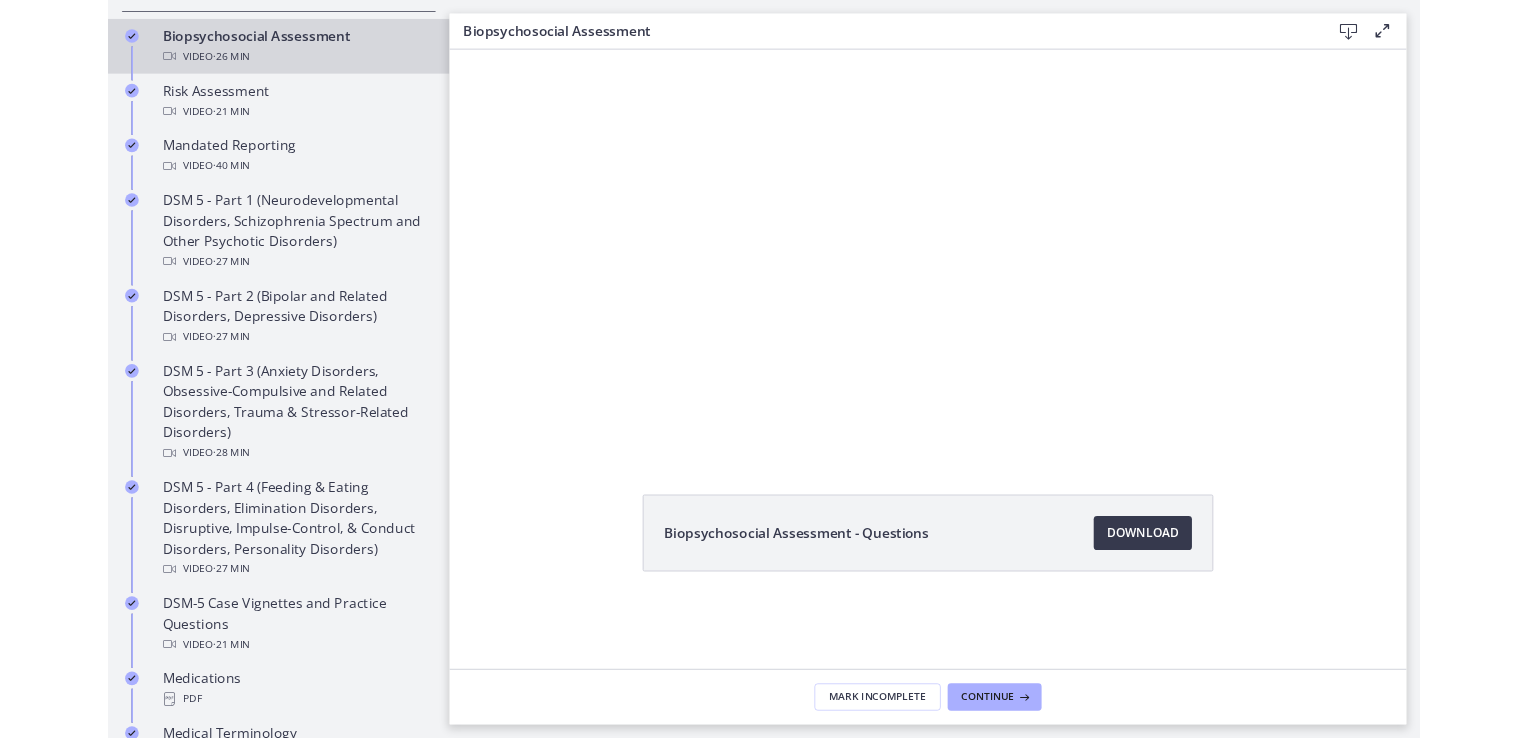 scroll, scrollTop: 0, scrollLeft: 0, axis: both 